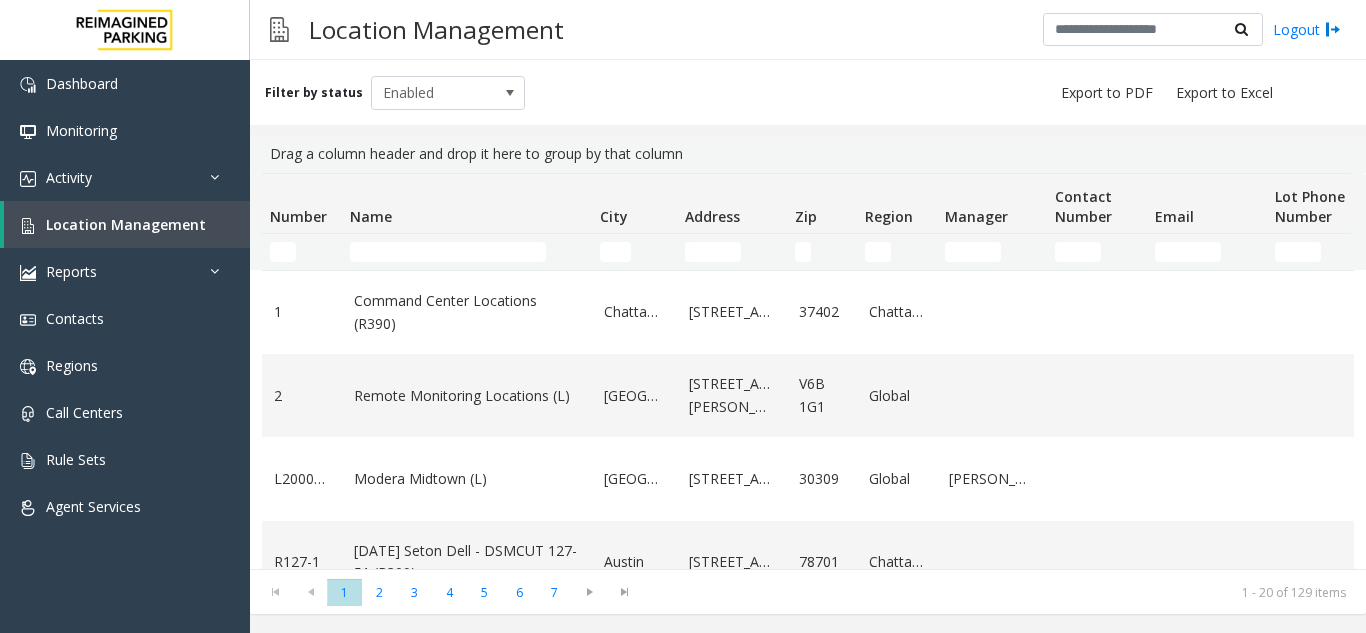 scroll, scrollTop: 0, scrollLeft: 0, axis: both 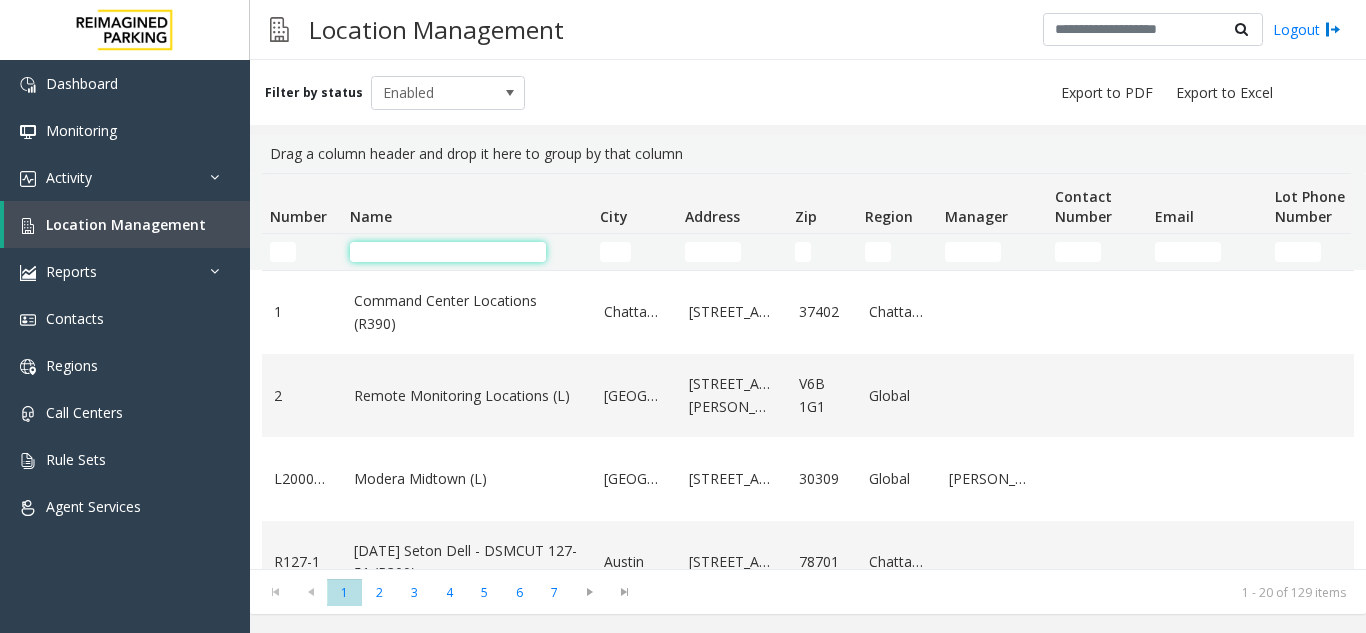 click 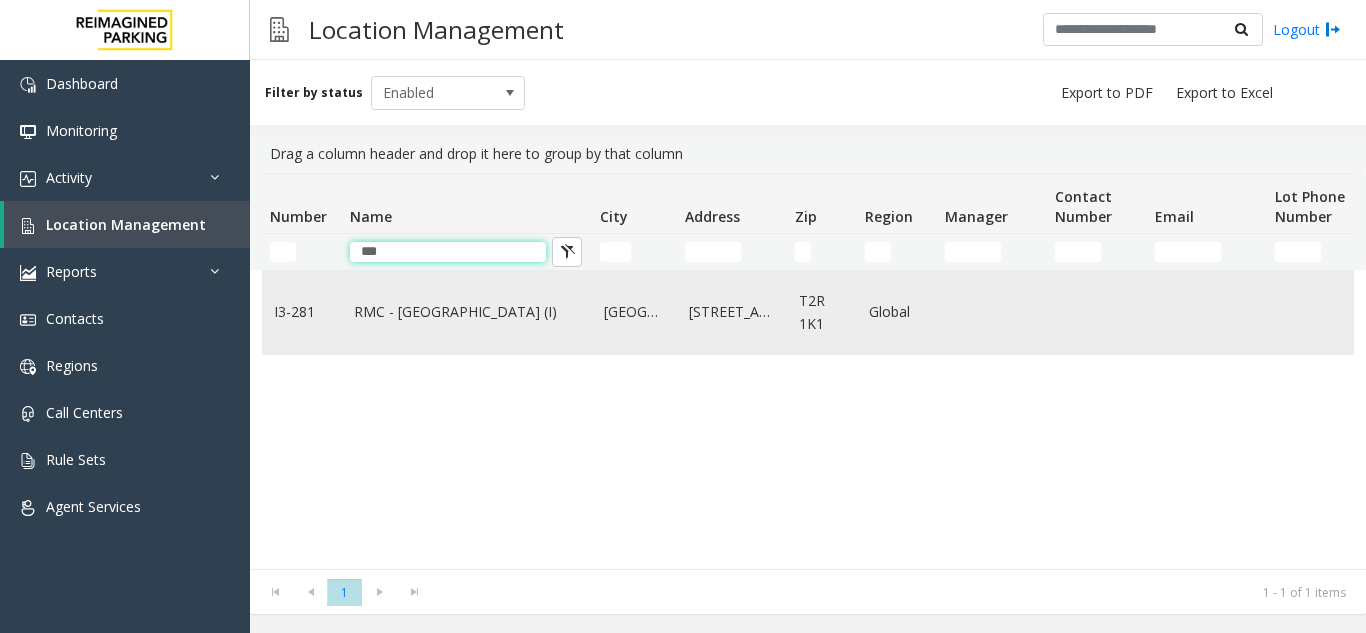 type on "***" 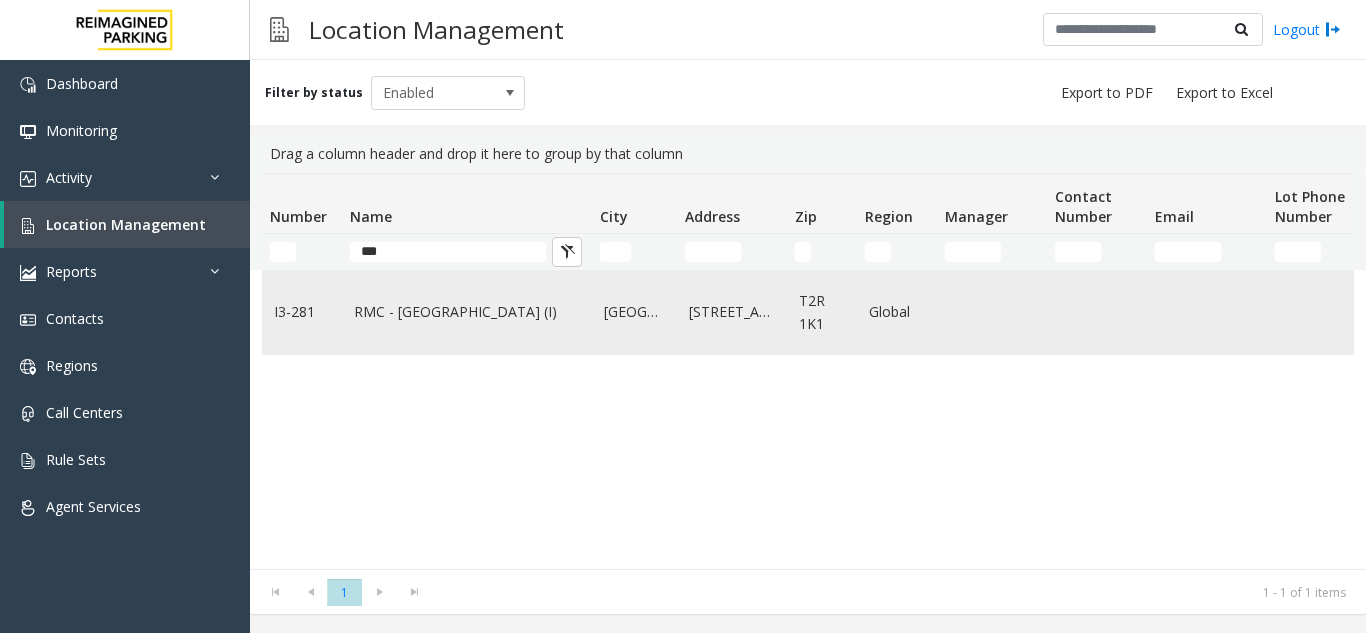 click on "RMC - [GEOGRAPHIC_DATA] (I)" 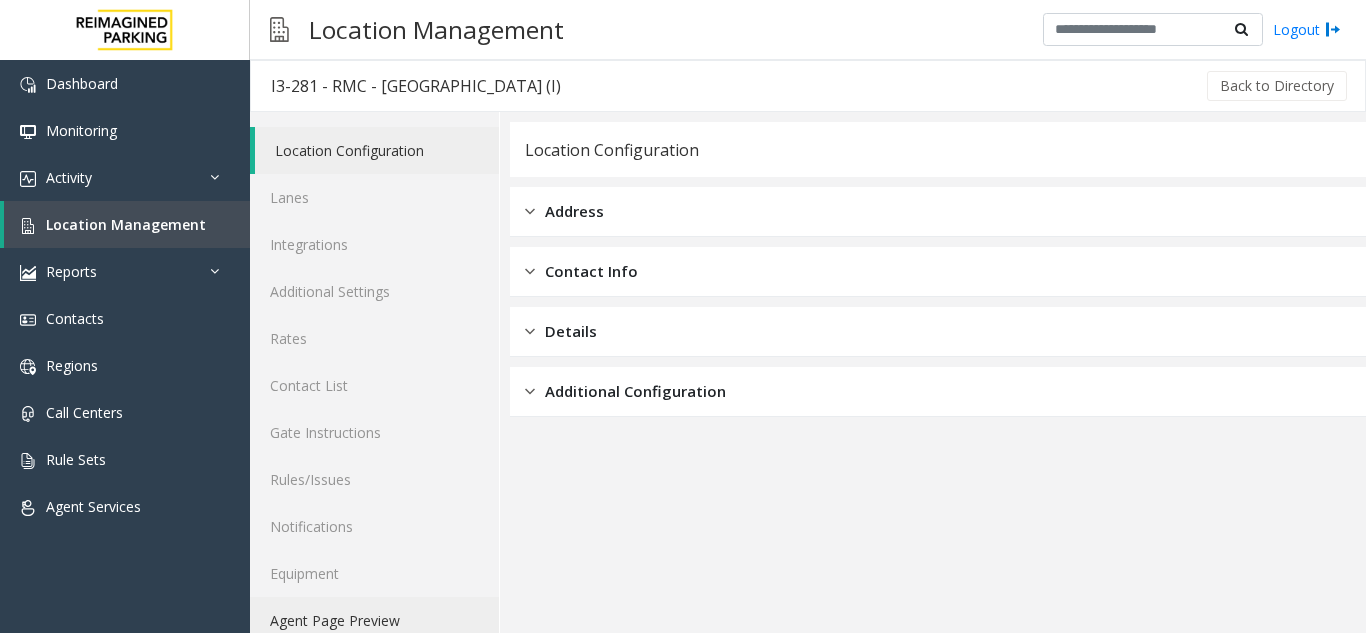 click on "Agent Page Preview" 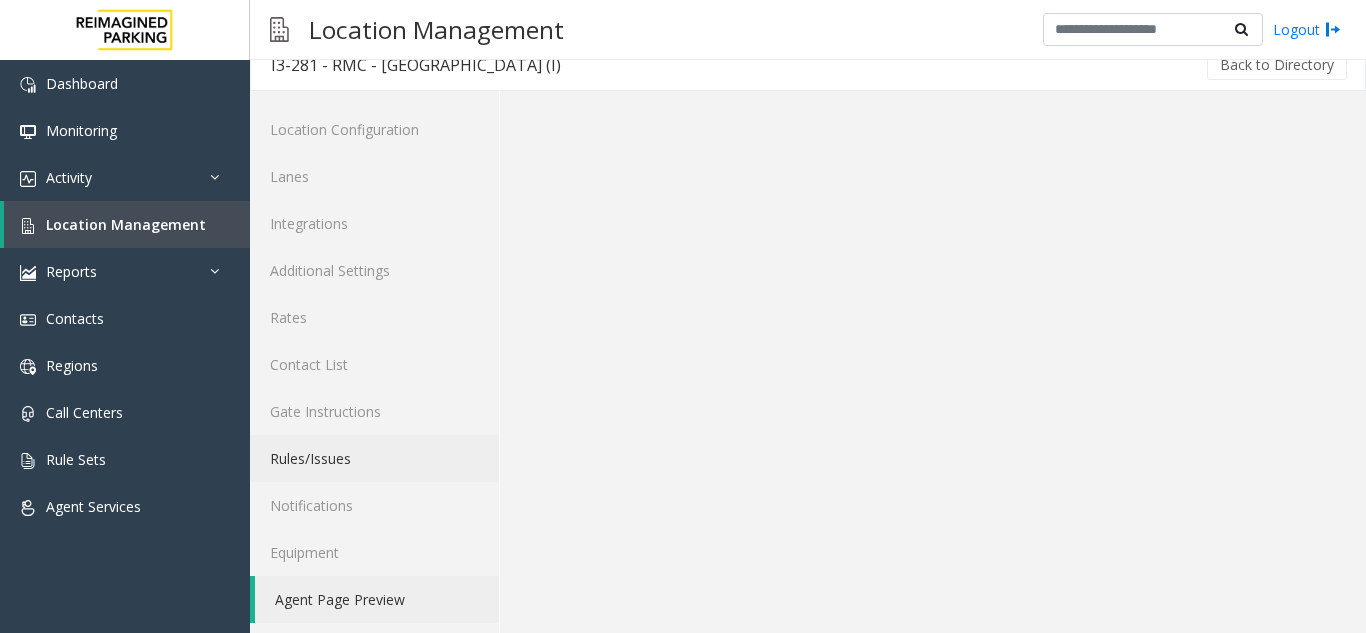 scroll, scrollTop: 26, scrollLeft: 0, axis: vertical 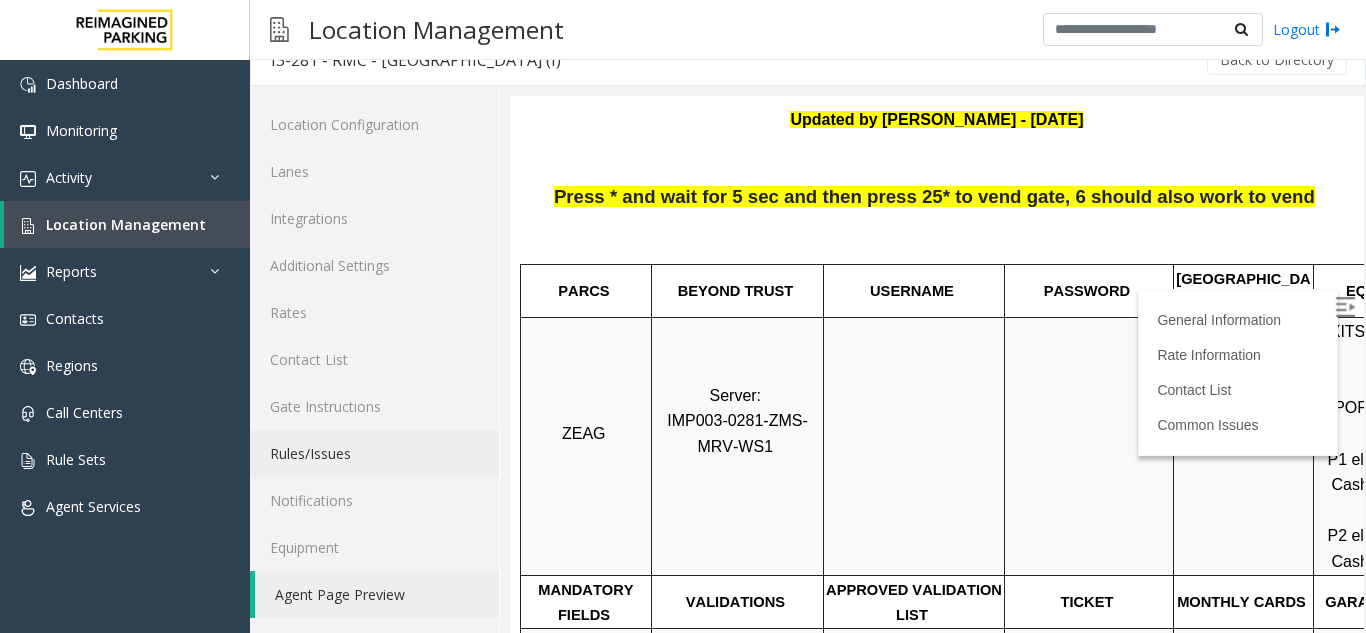click at bounding box center (1347, 310) 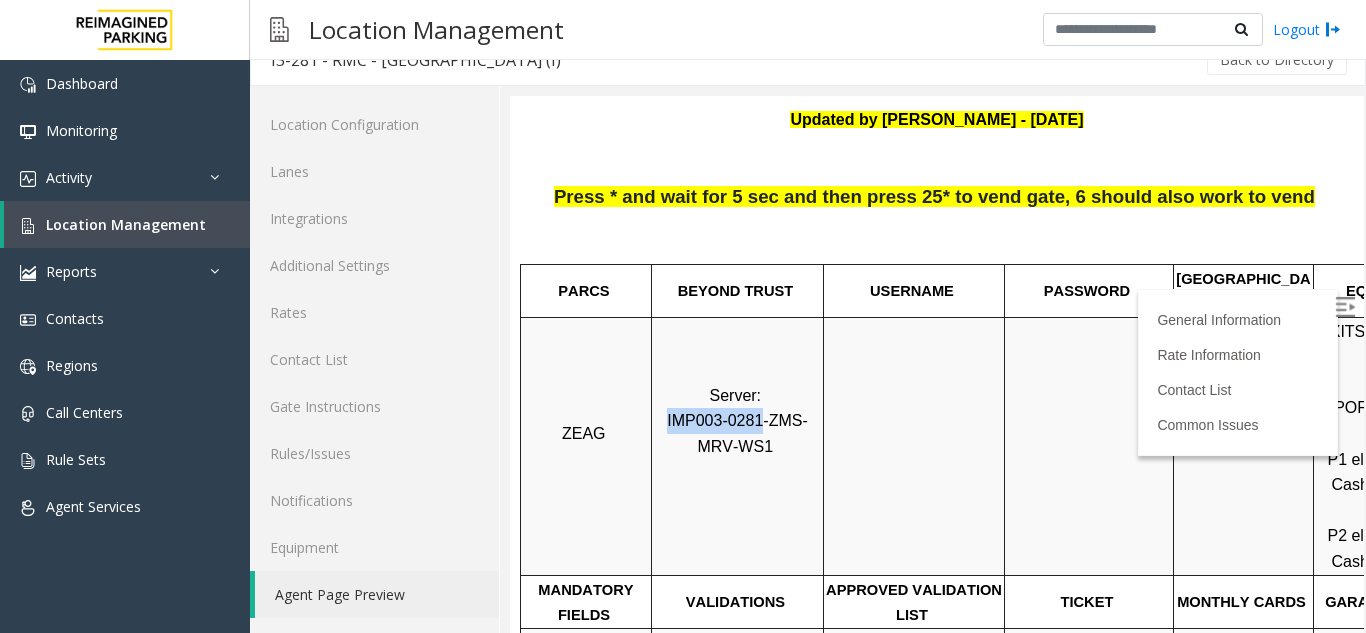 drag, startPoint x: 744, startPoint y: 399, endPoint x: 657, endPoint y: 394, distance: 87.14356 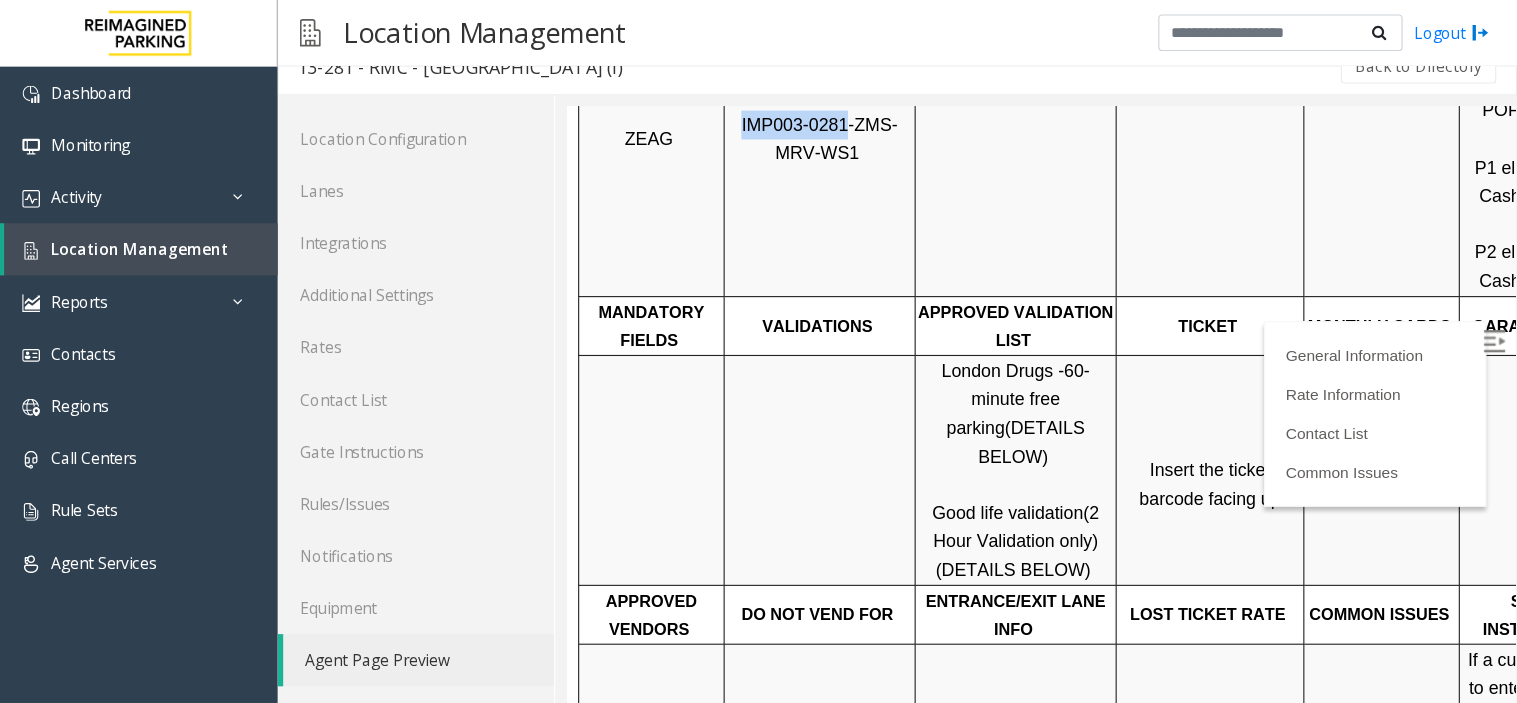 scroll, scrollTop: 500, scrollLeft: 0, axis: vertical 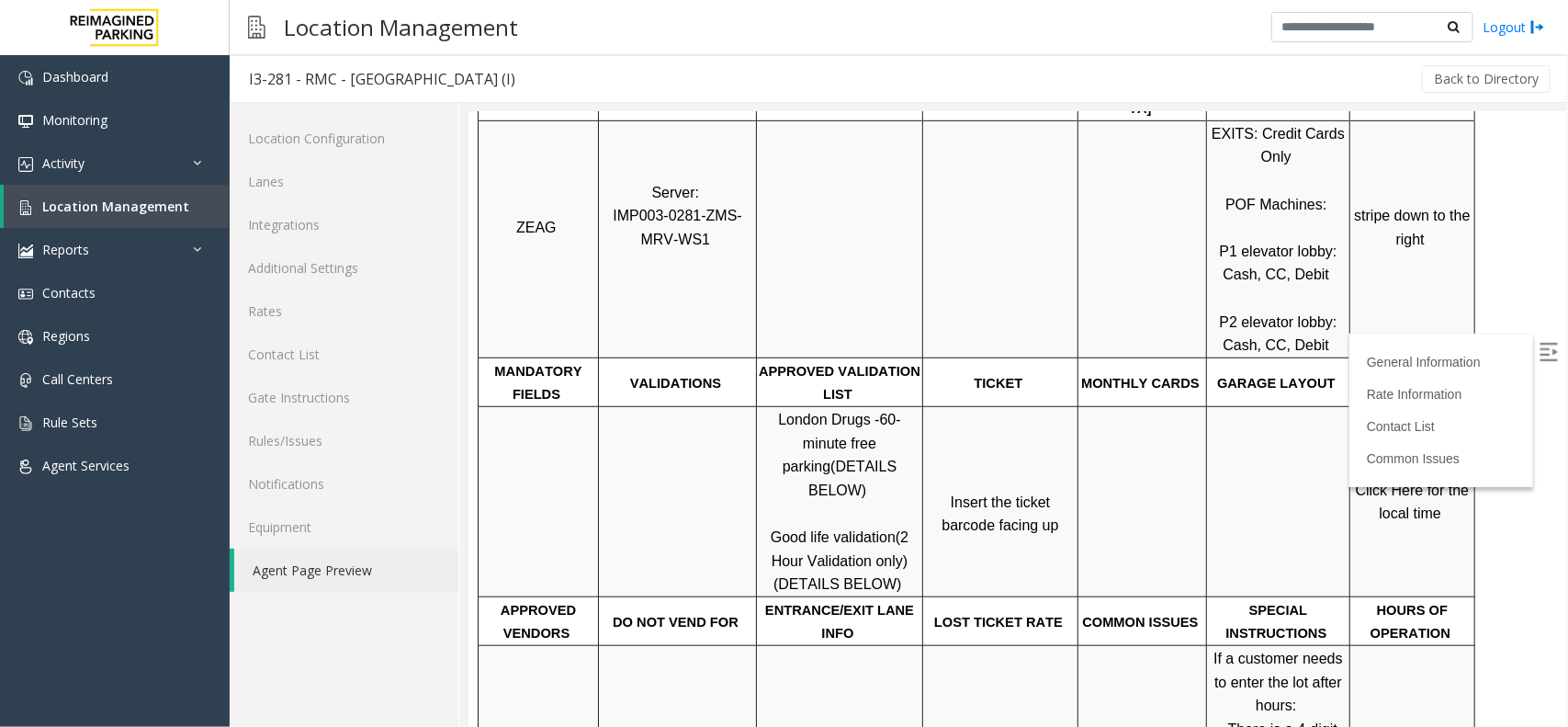 click on "Click Here for the local time" at bounding box center (1412, 501) 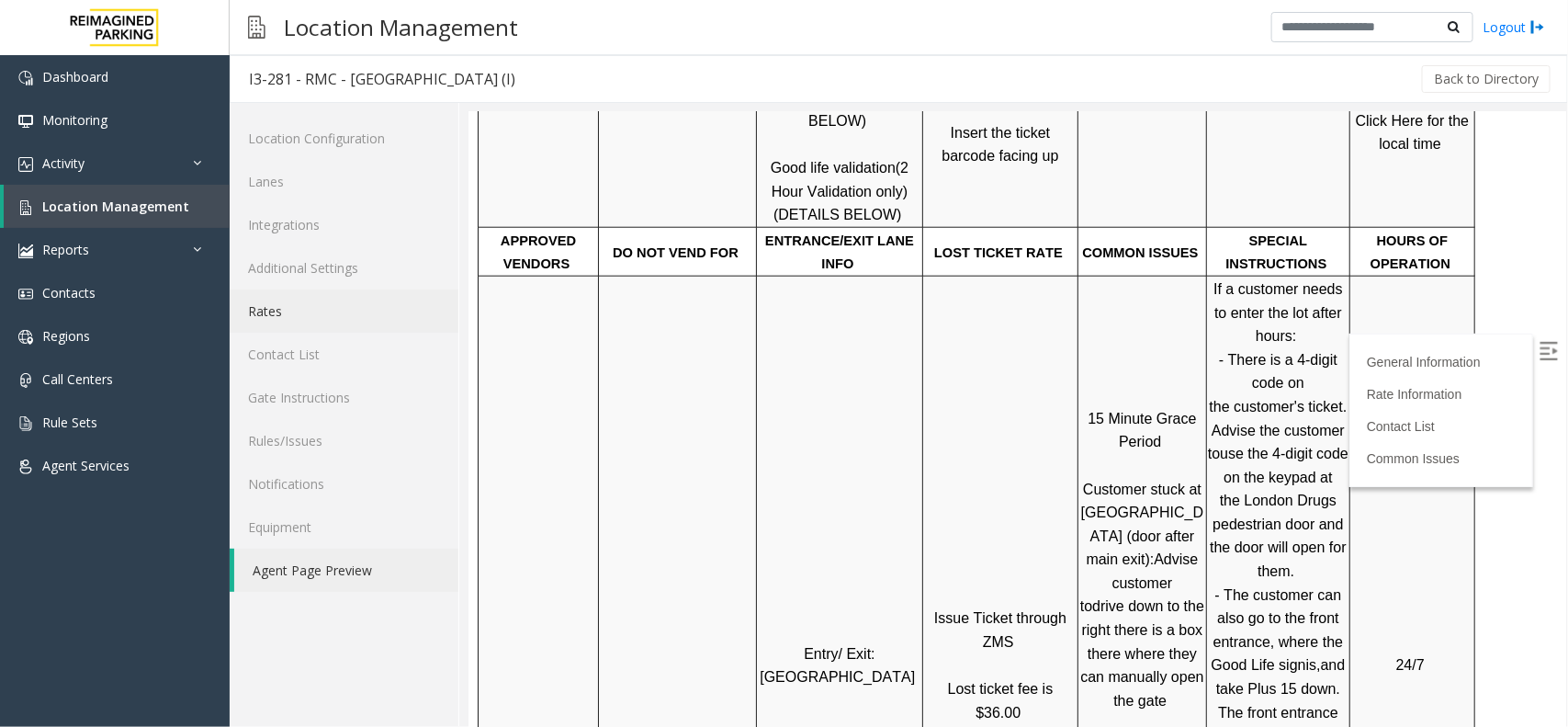 scroll, scrollTop: 823, scrollLeft: 0, axis: vertical 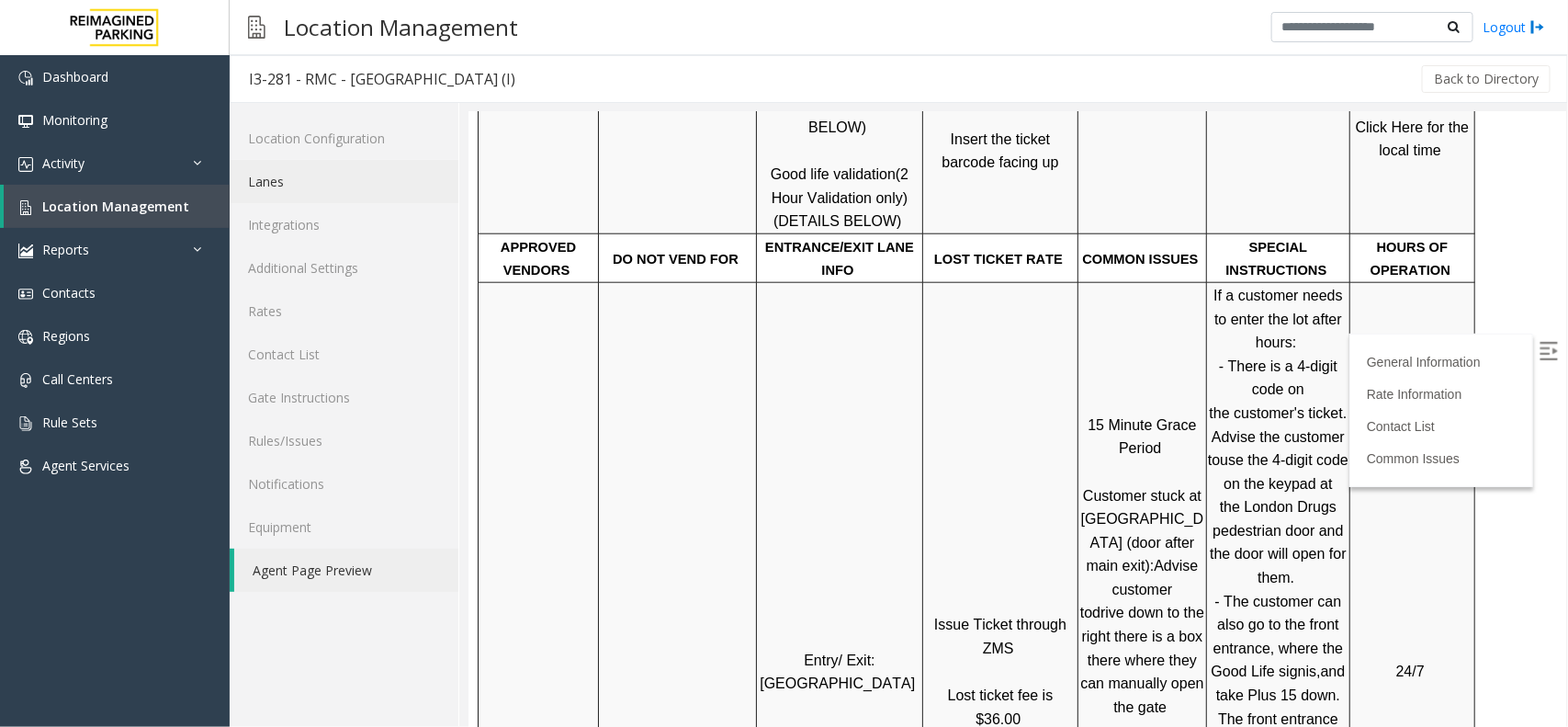 click on "Lanes" 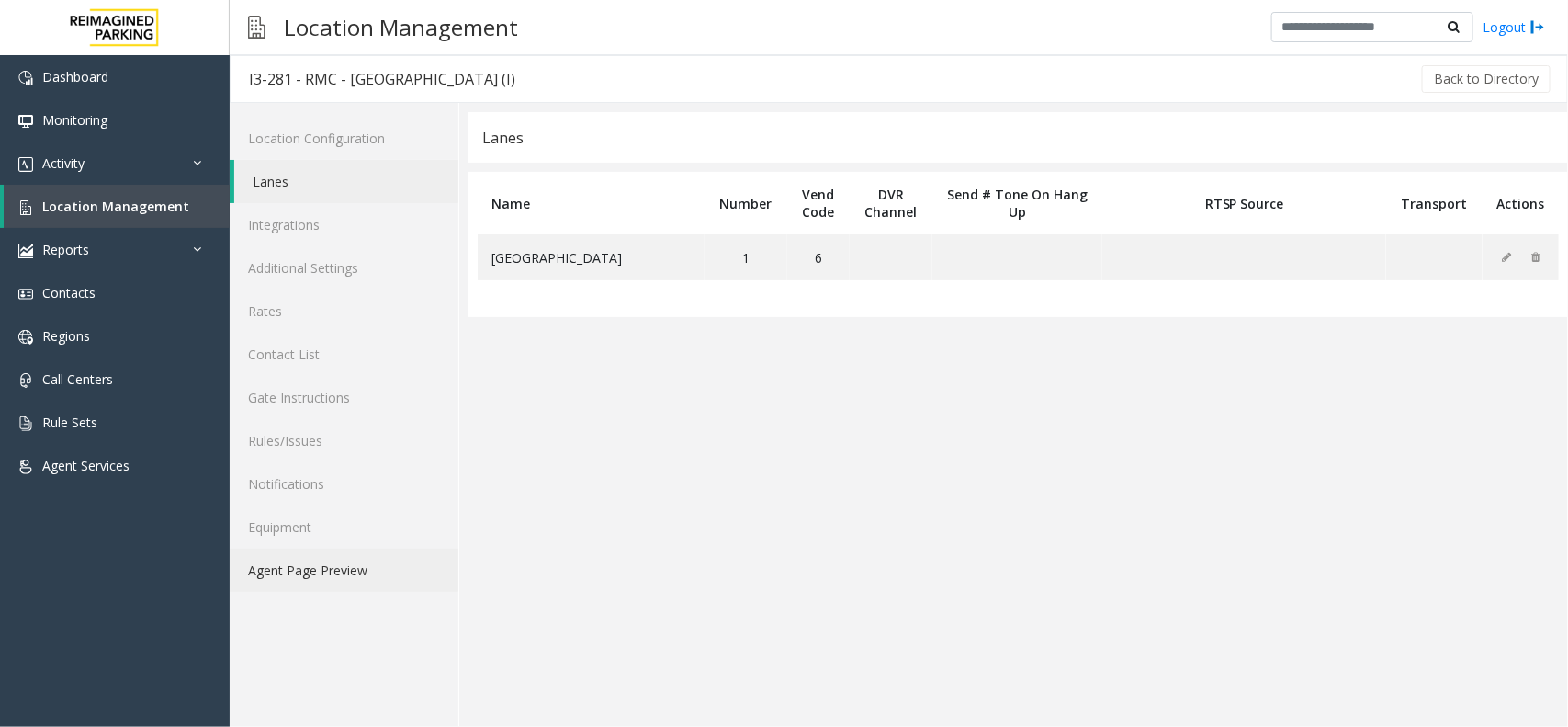 click on "Agent Page Preview" 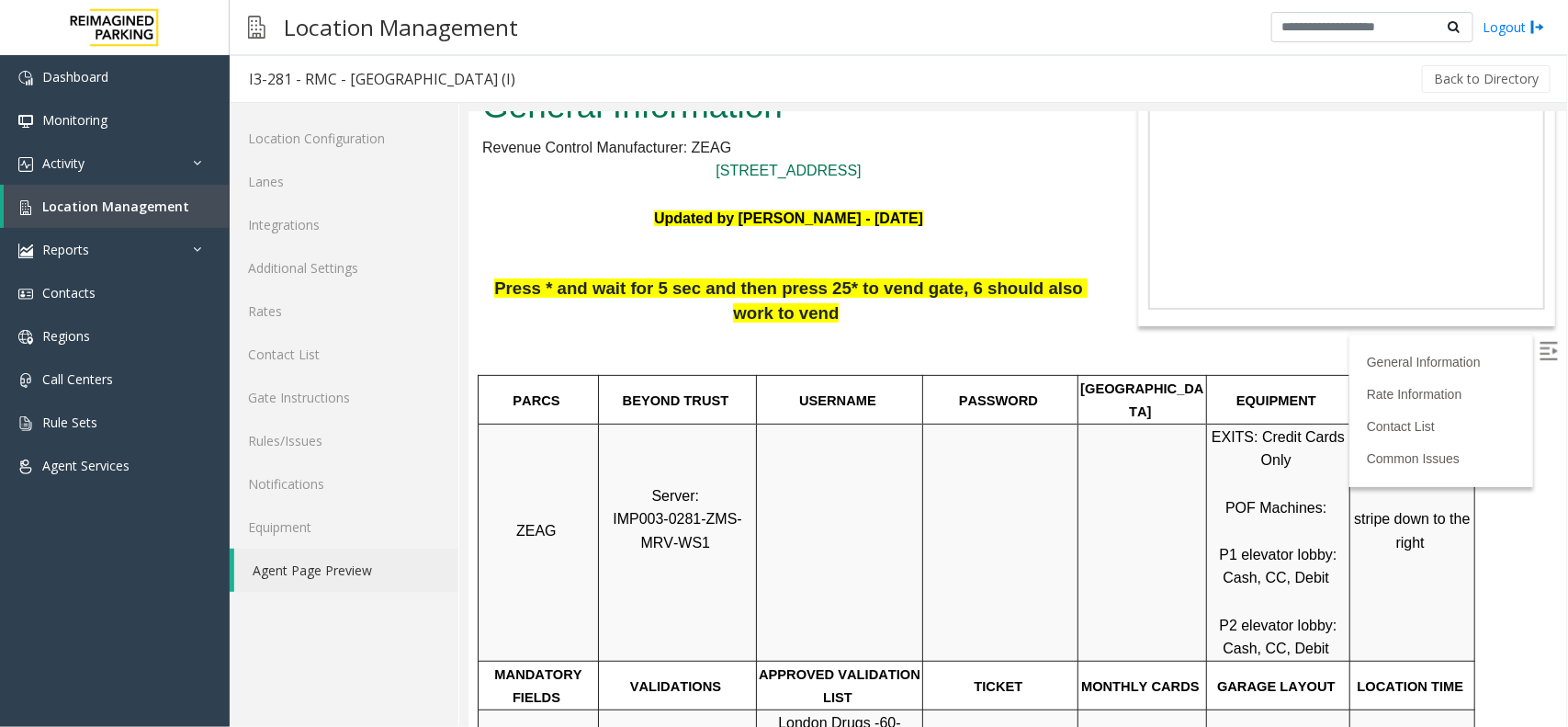 scroll, scrollTop: 0, scrollLeft: 0, axis: both 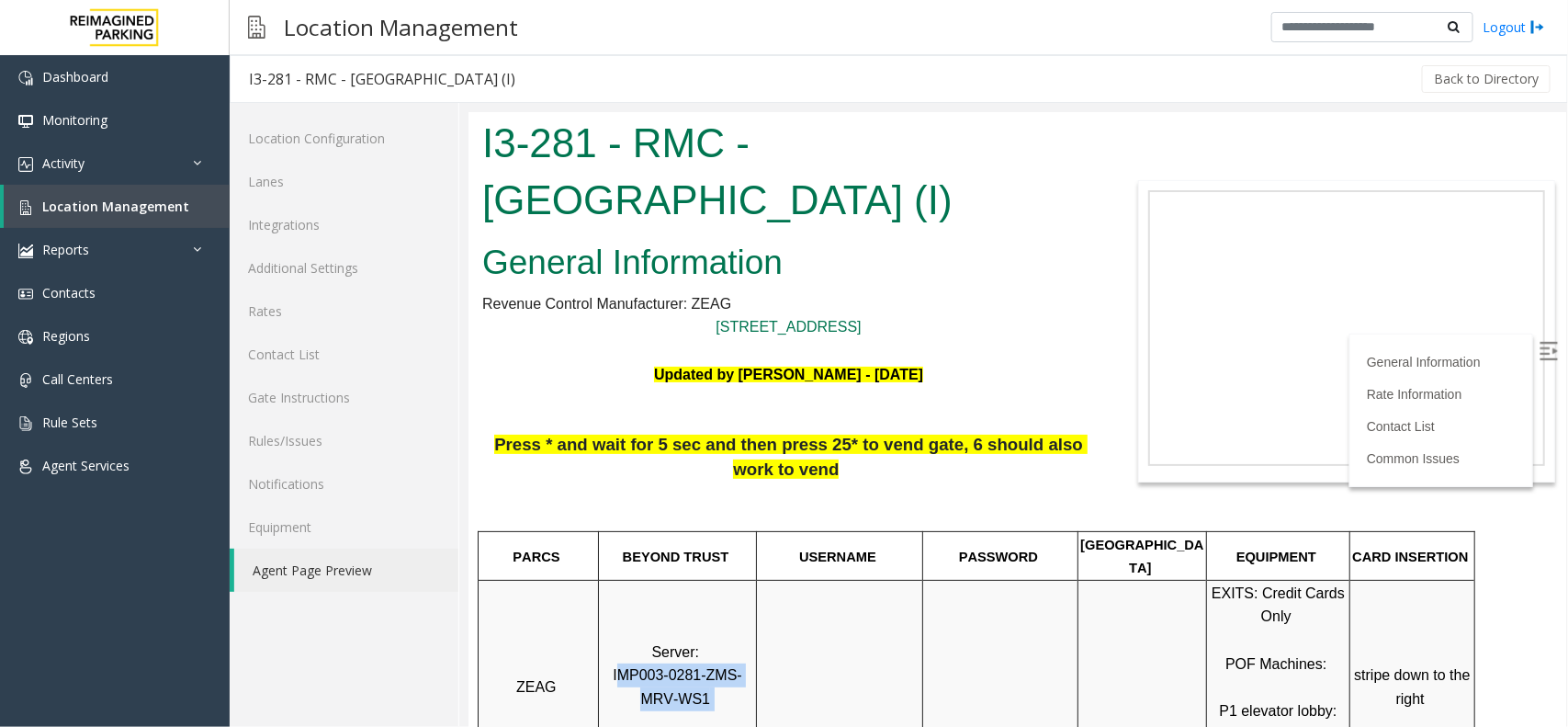 drag, startPoint x: 699, startPoint y: 681, endPoint x: 604, endPoint y: 651, distance: 99.62429 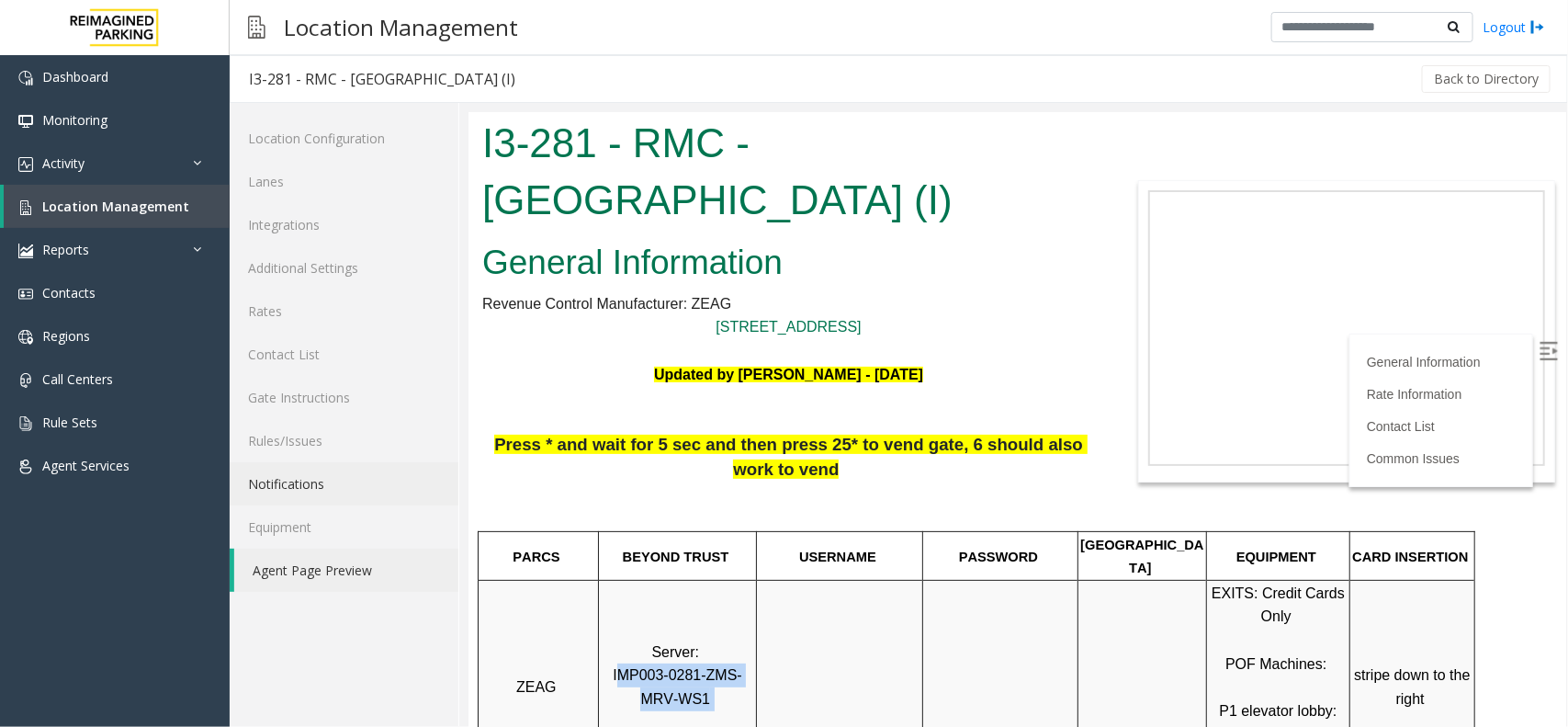 copy on "MP003-0281-ZMS-MRV-WS1" 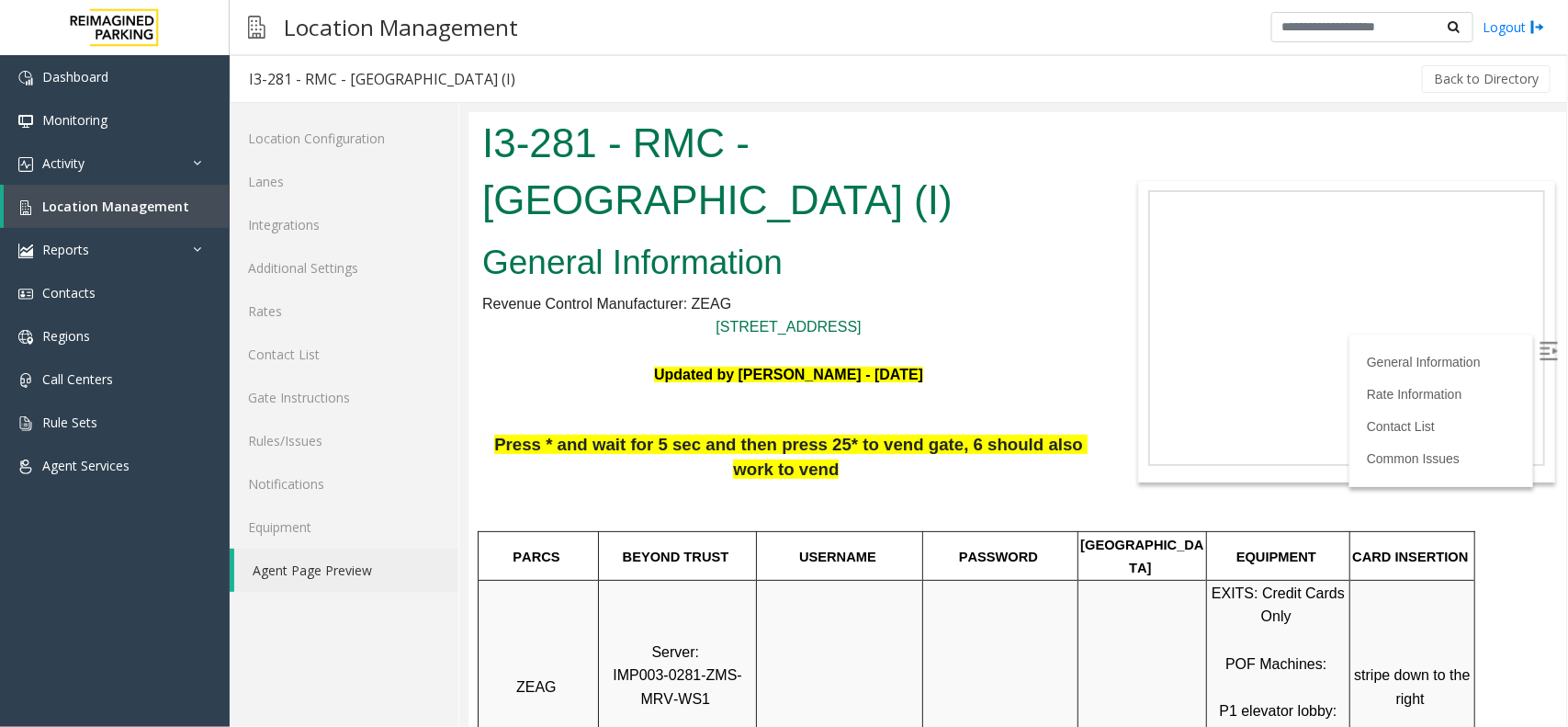 scroll, scrollTop: 0, scrollLeft: 0, axis: both 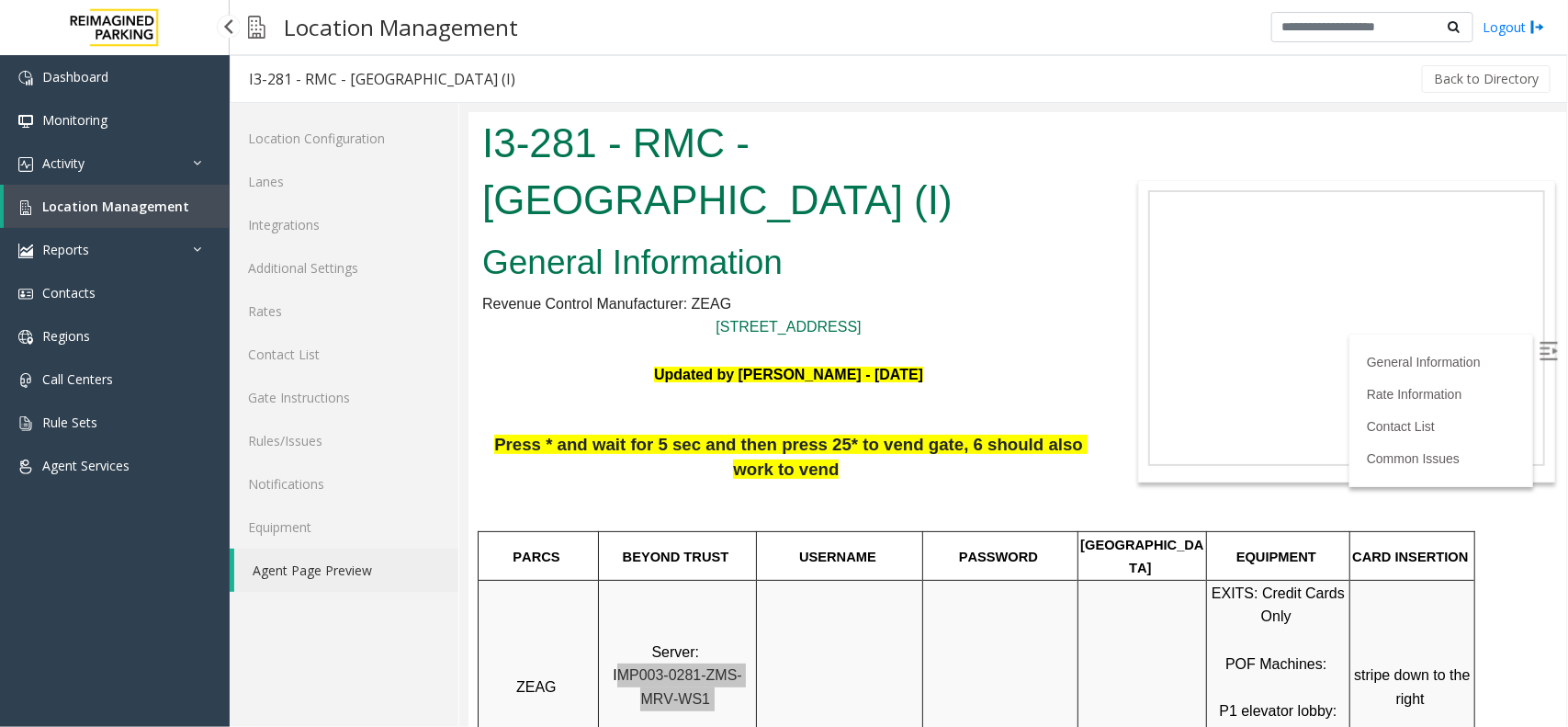 click on "Location Management" at bounding box center (116, 206) 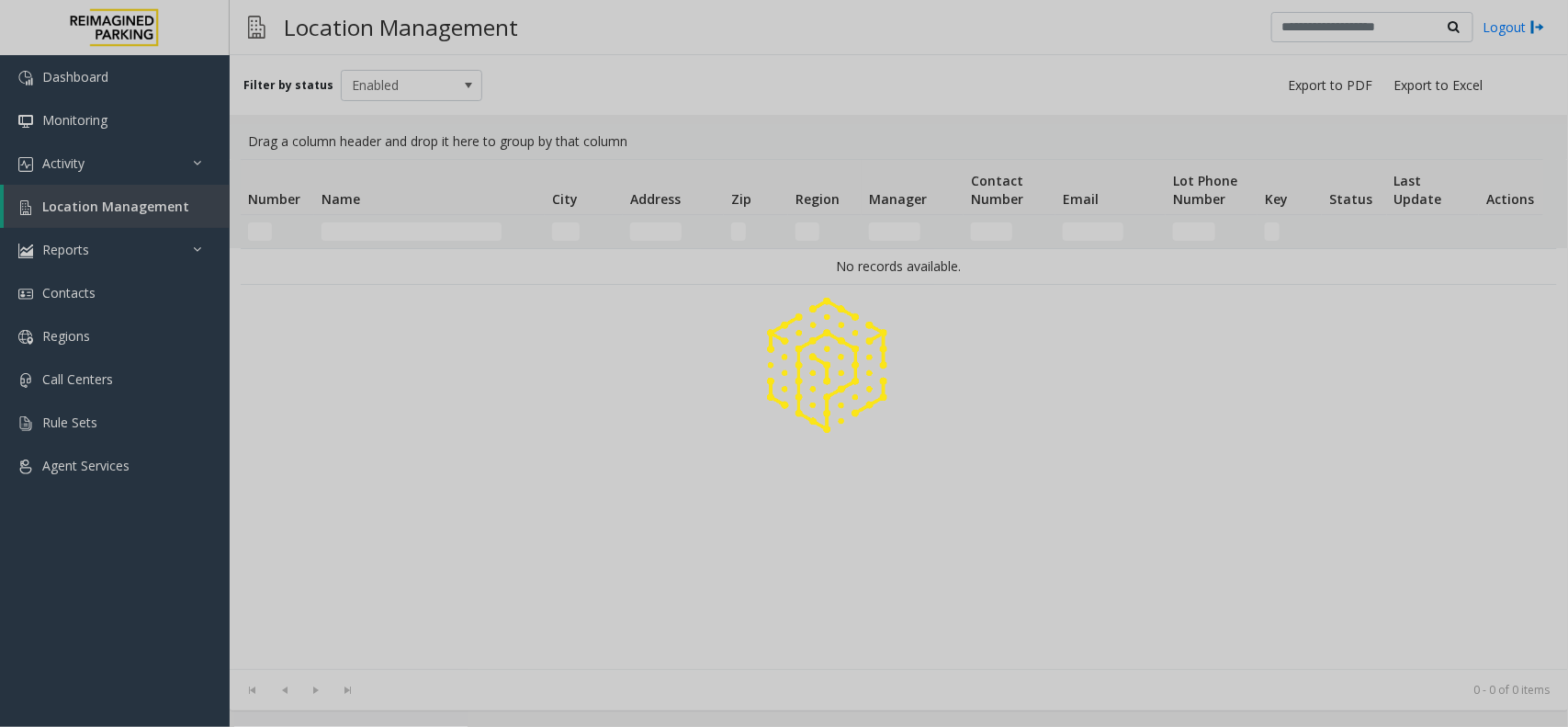 click 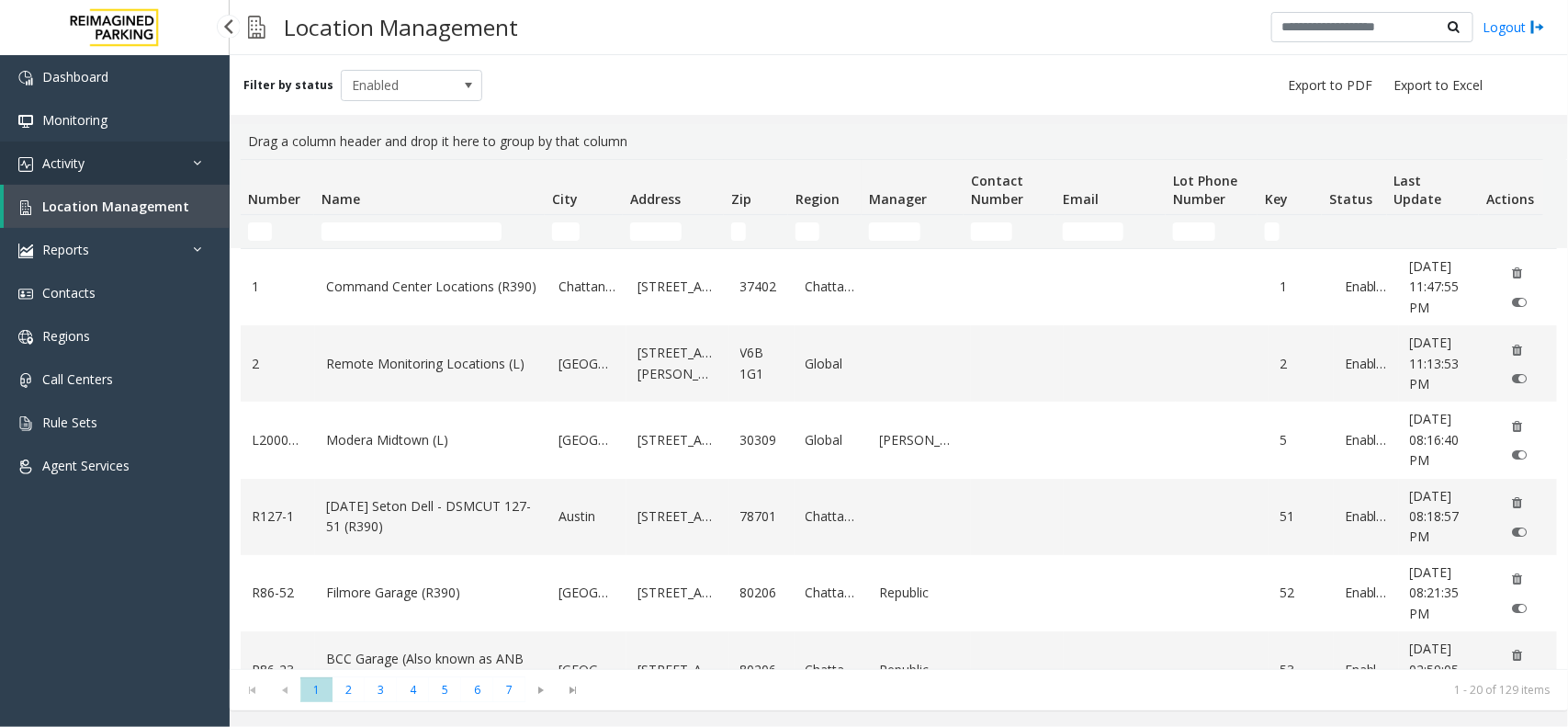 click on "Activity" at bounding box center [115, 163] 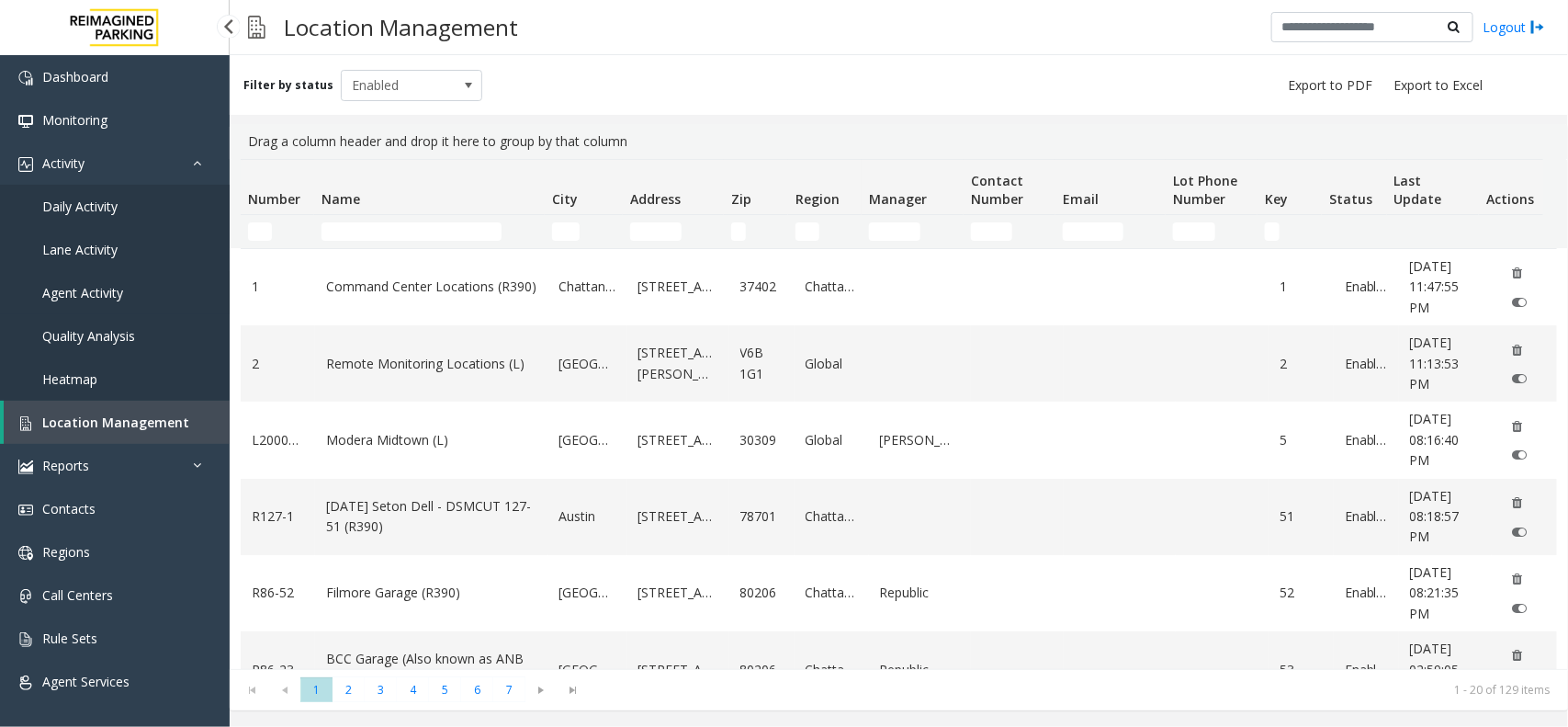 click on "Agent Activity" at bounding box center [83, 292] 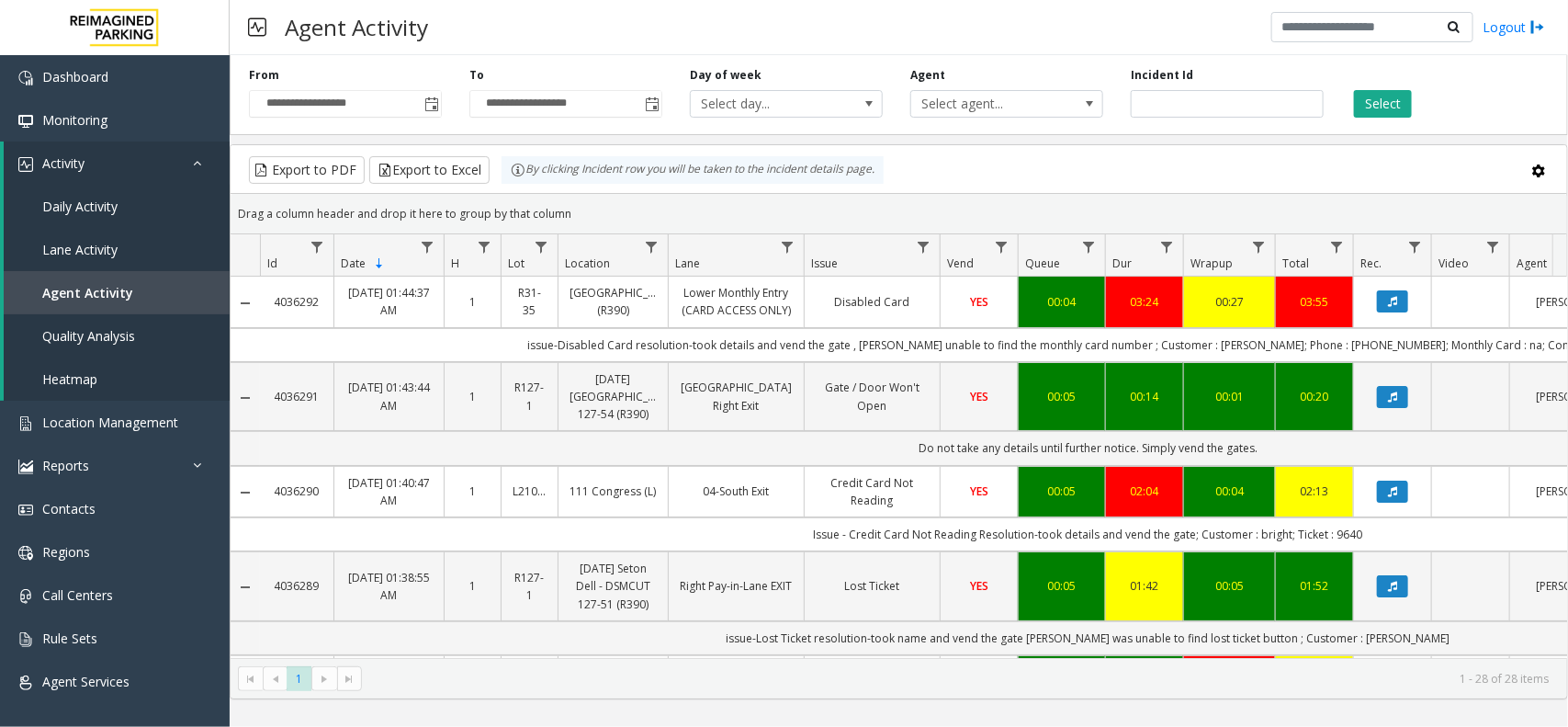 scroll, scrollTop: 0, scrollLeft: 62, axis: horizontal 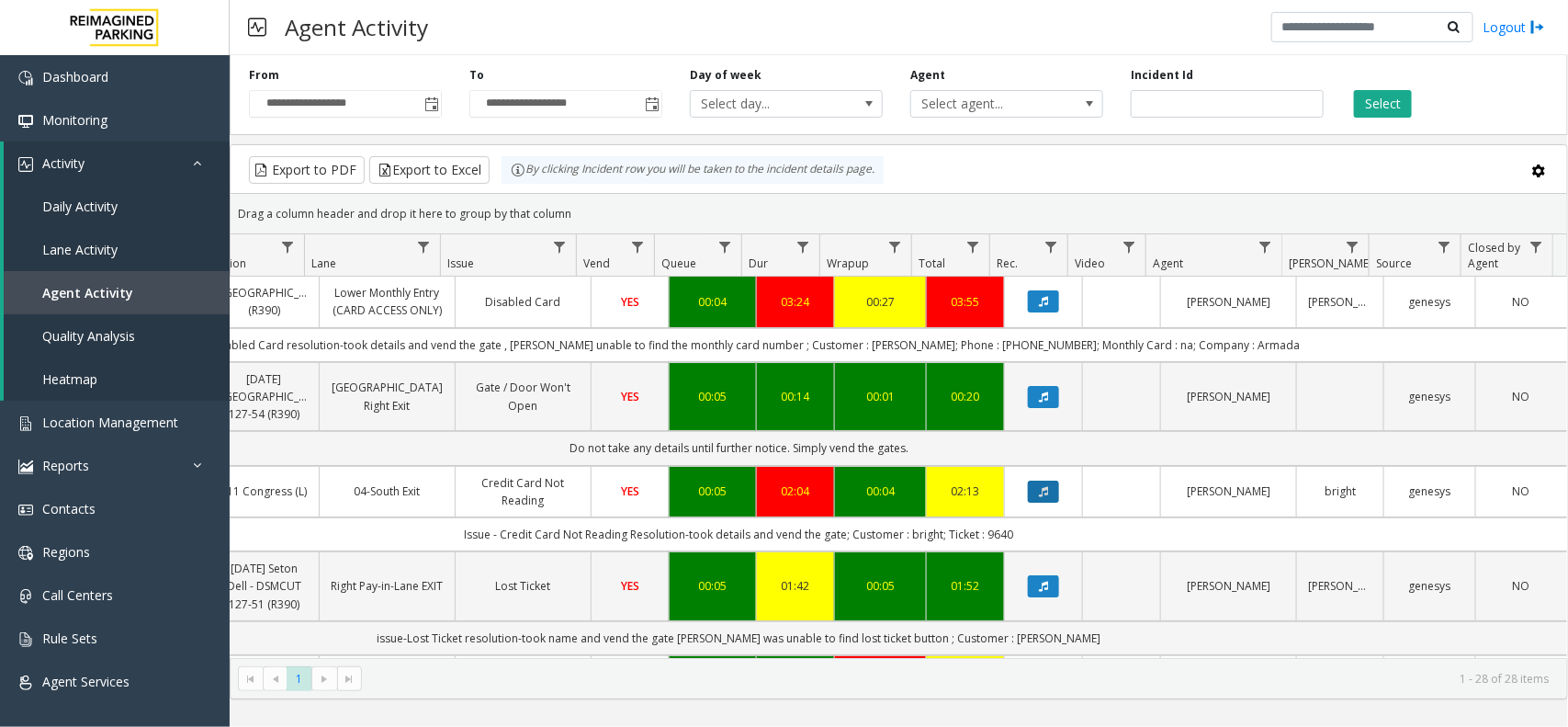 click 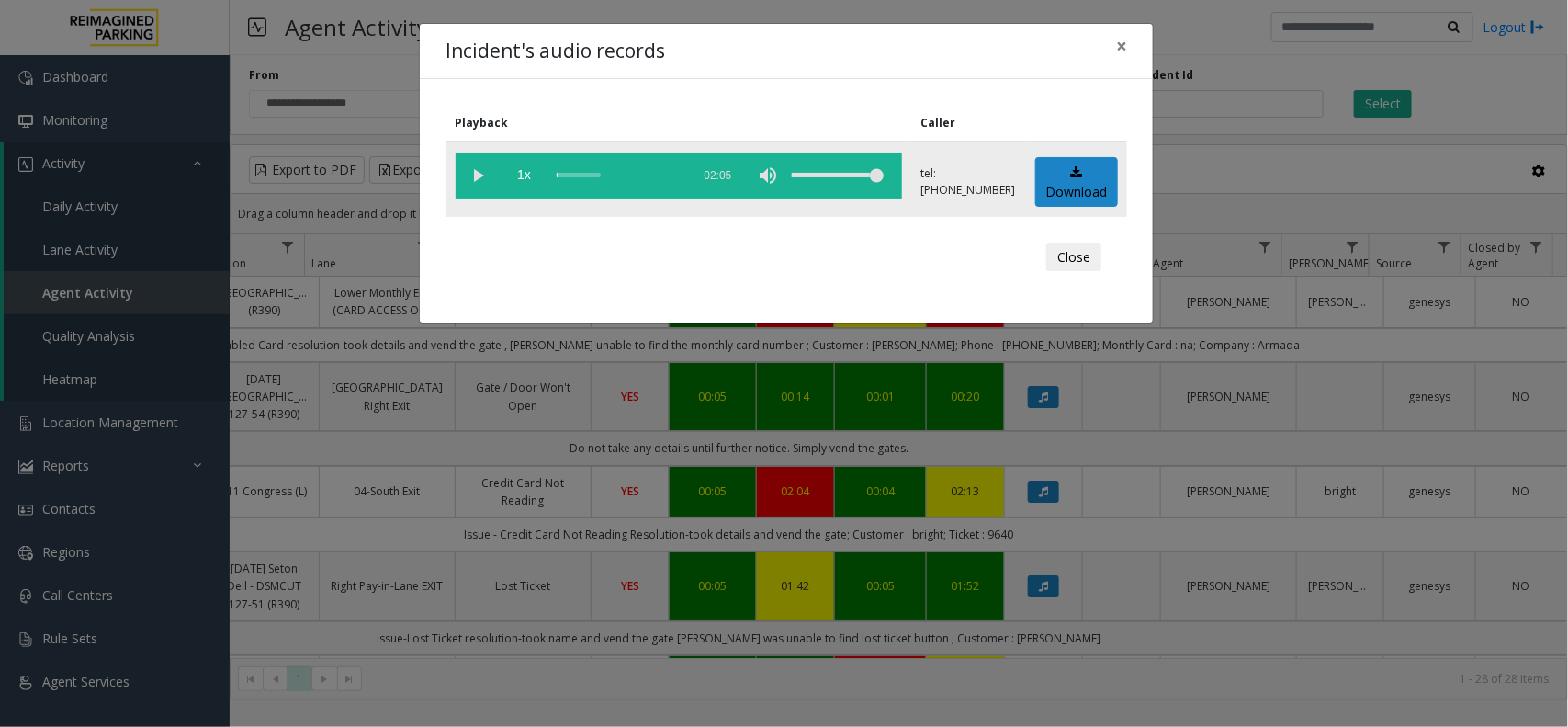 click 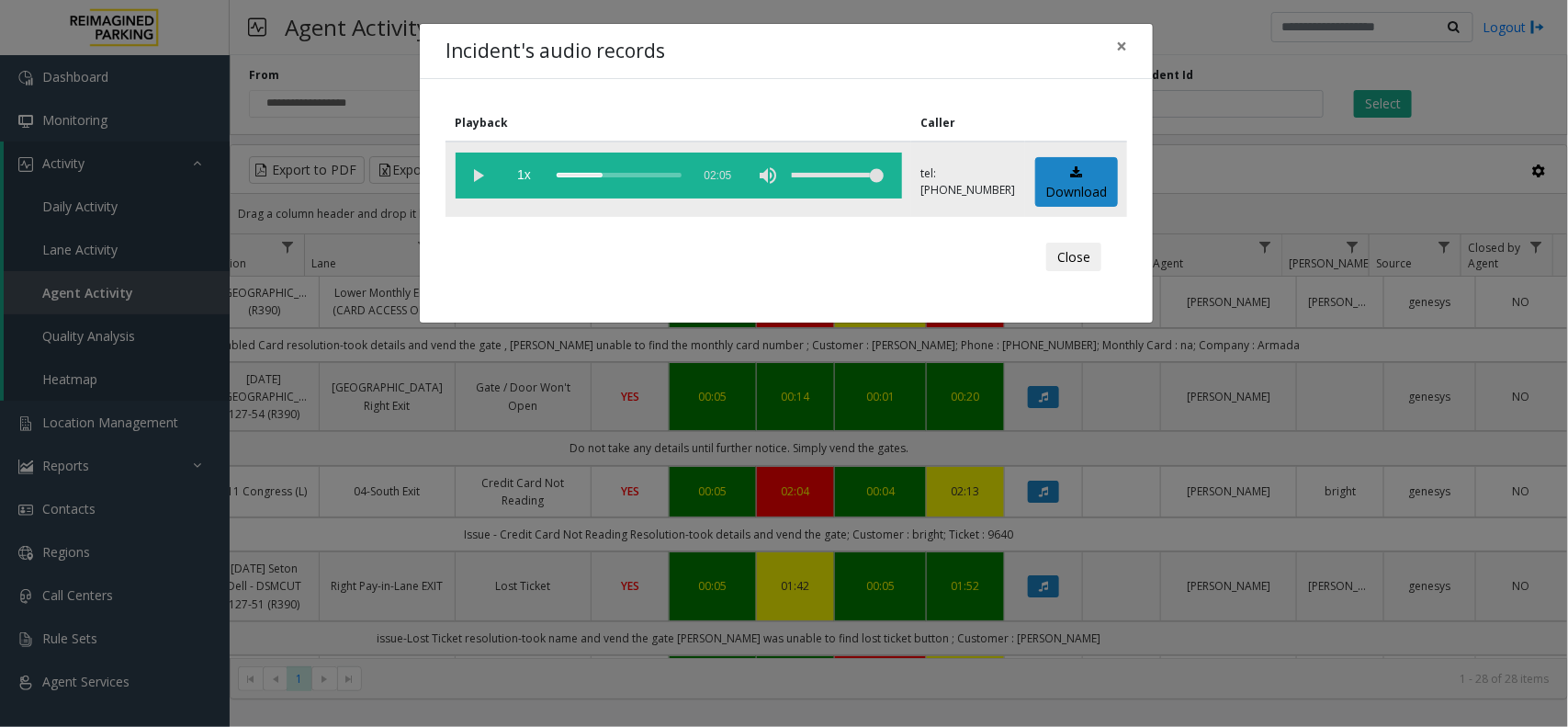 click 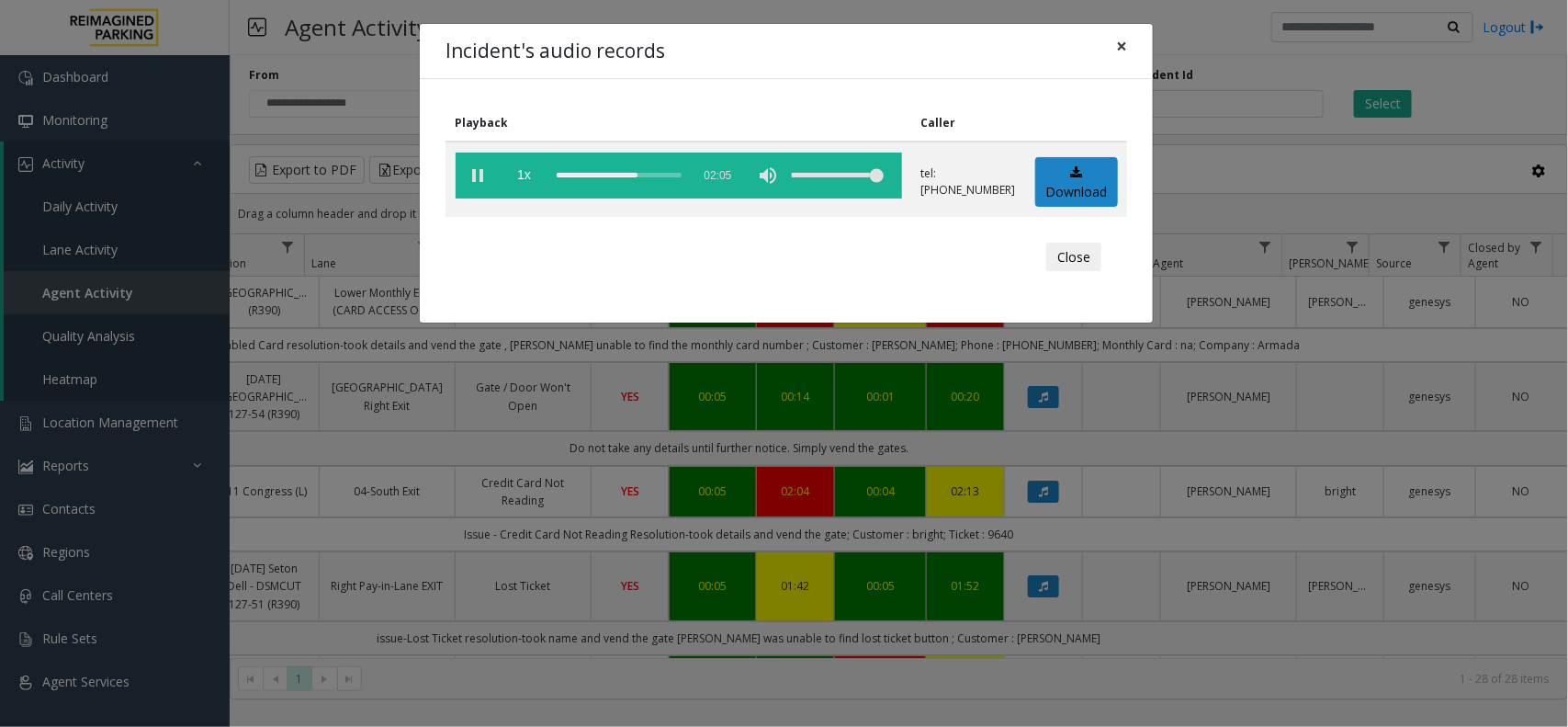 click on "×" 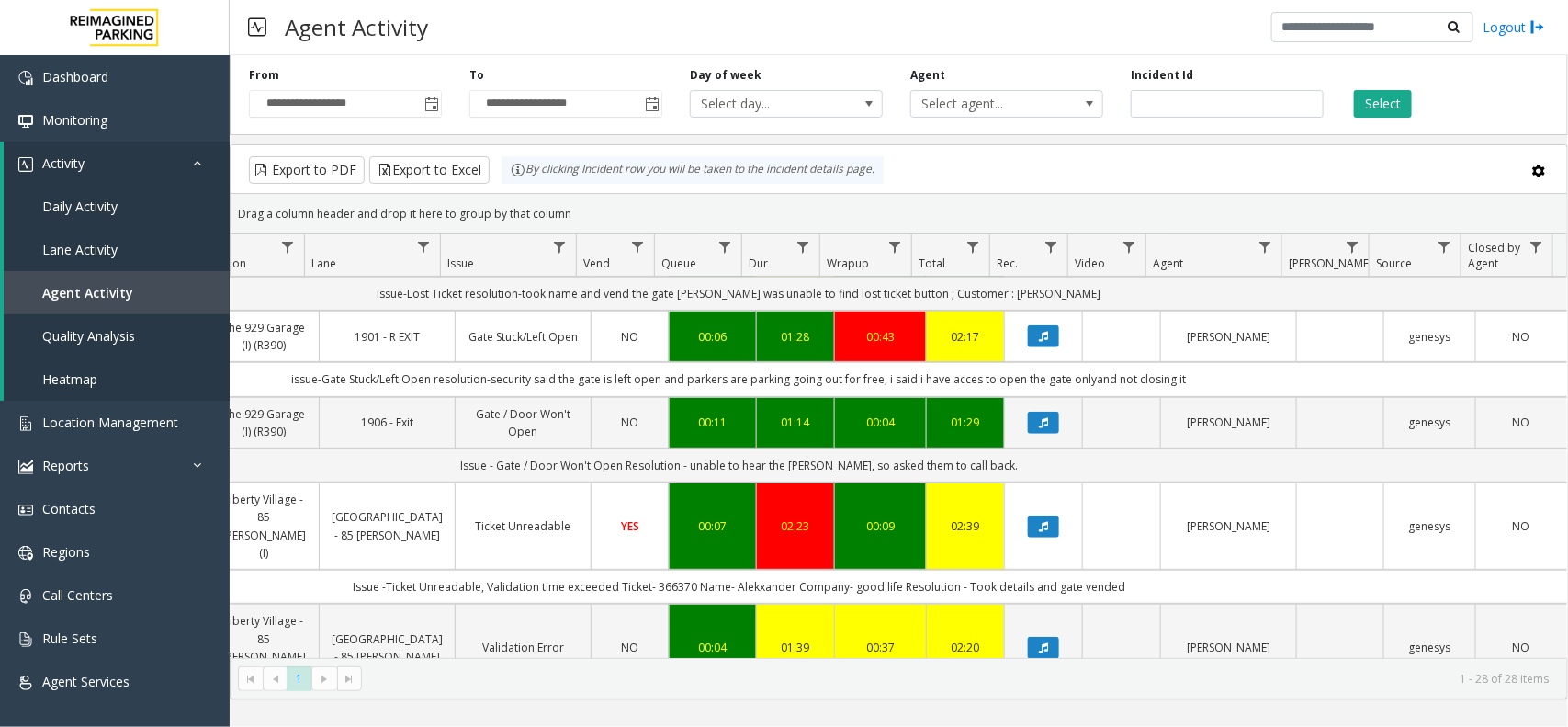 scroll, scrollTop: 460, scrollLeft: 366, axis: both 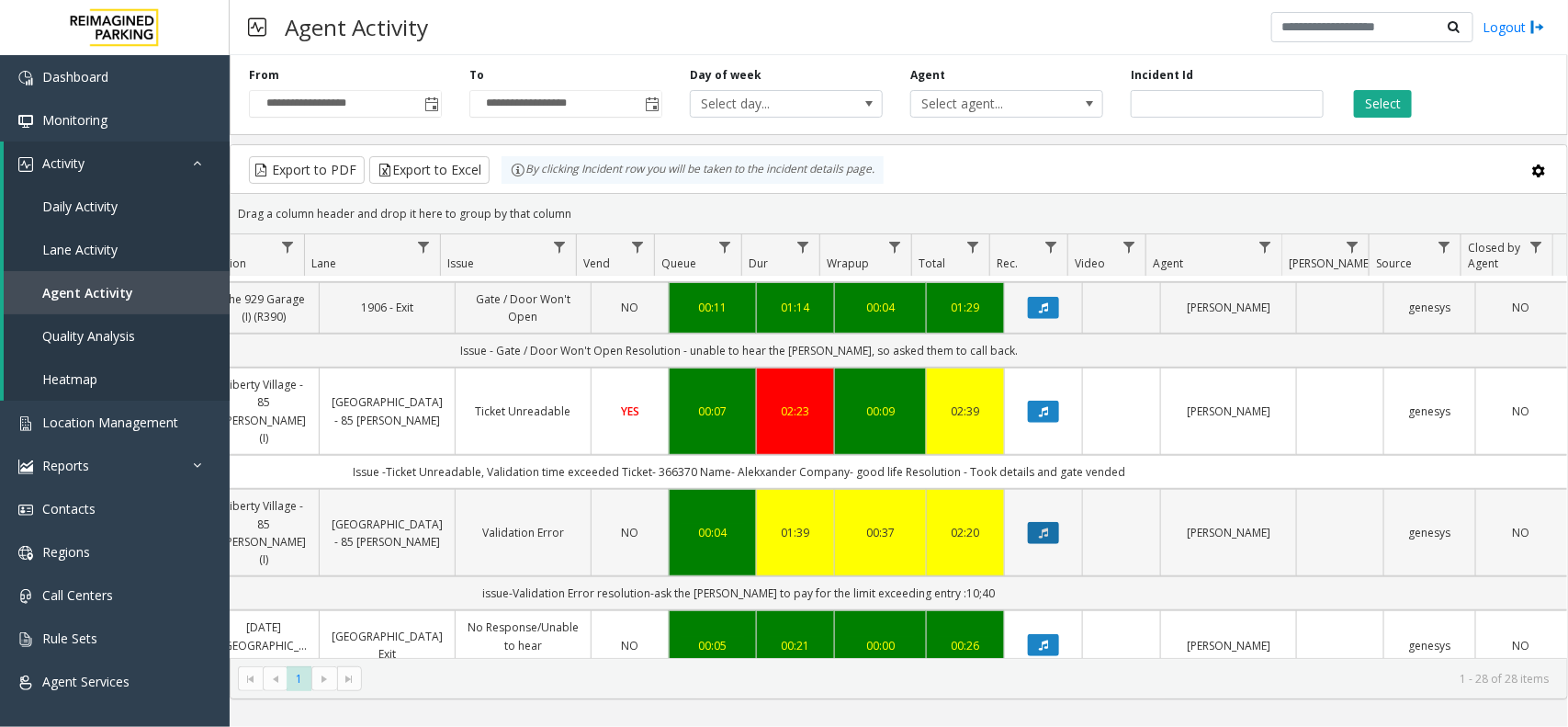 click 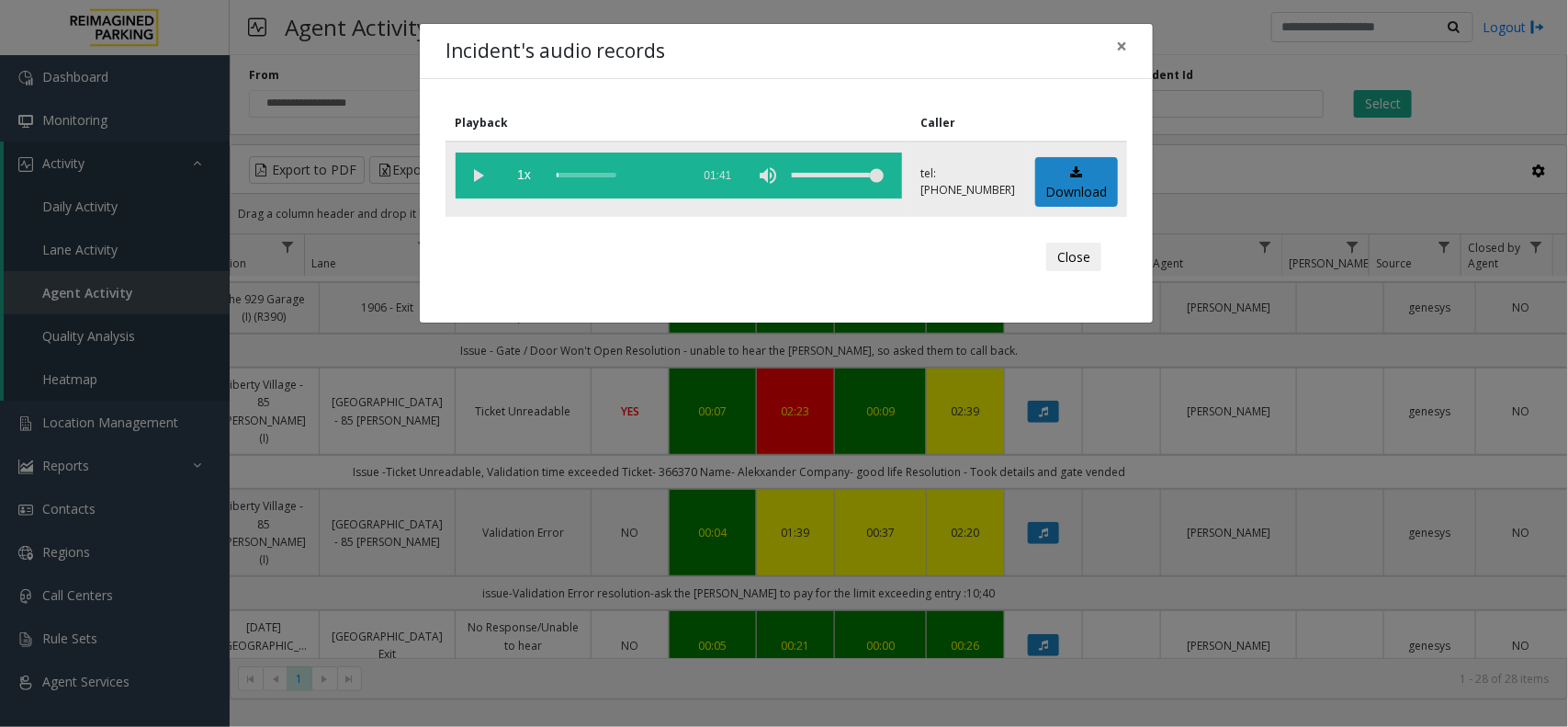 click 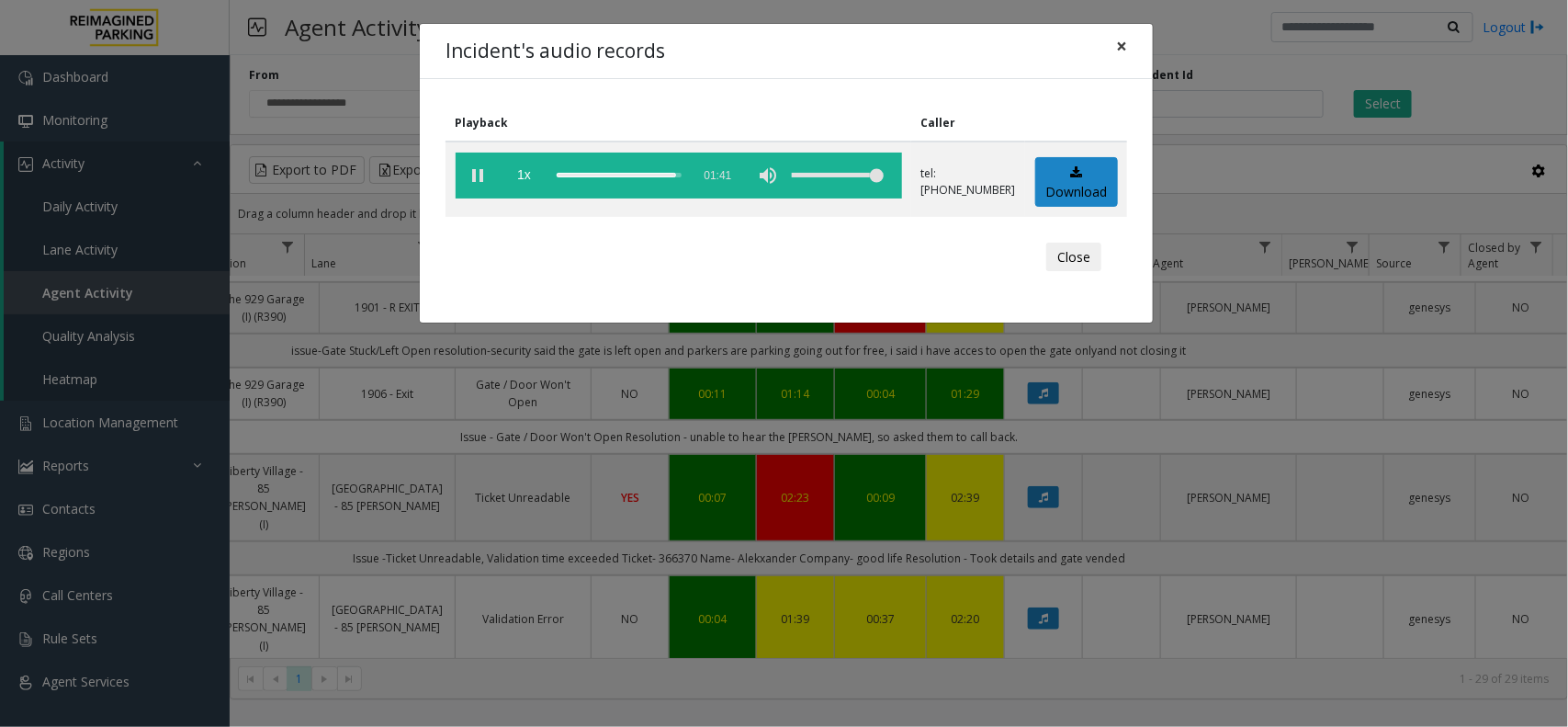 click on "×" 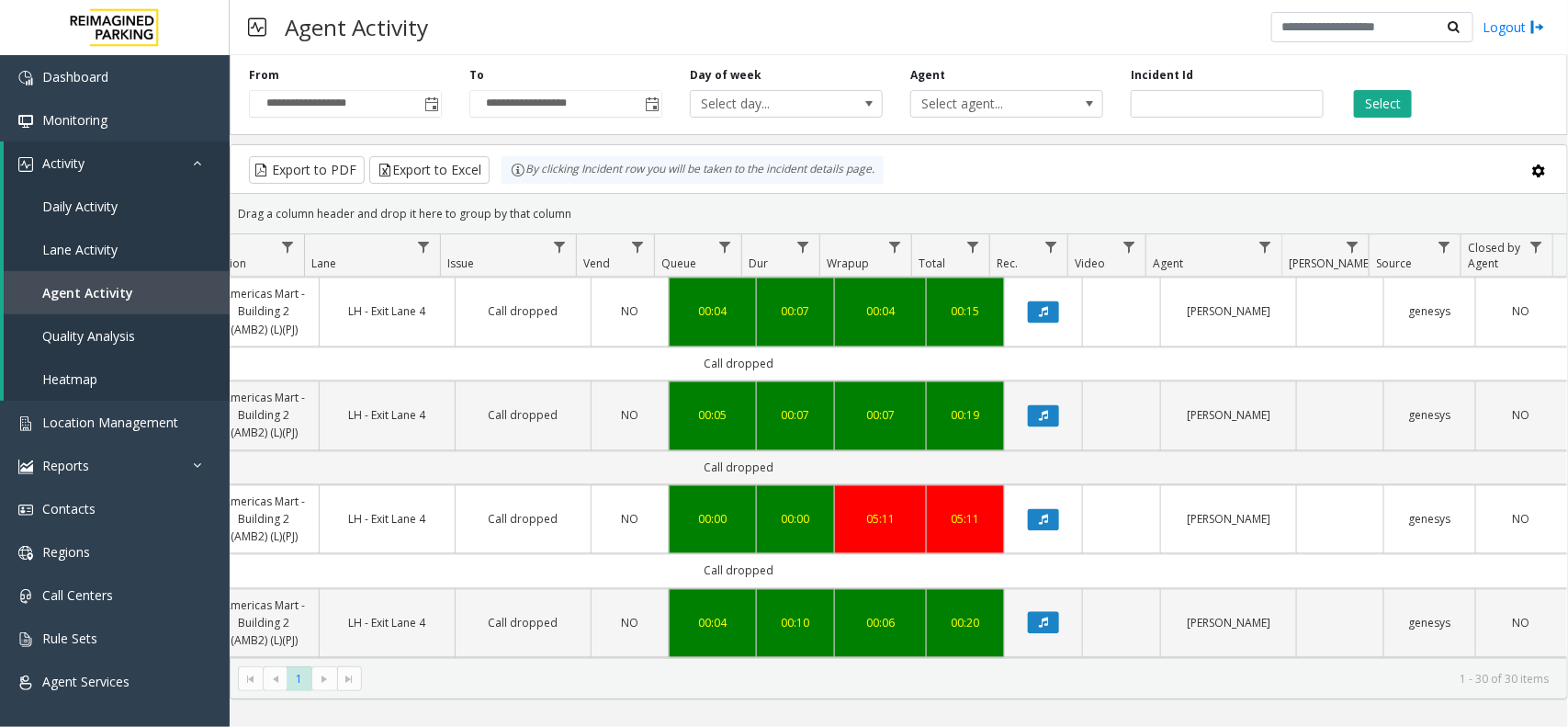 scroll, scrollTop: 2183, scrollLeft: 366, axis: both 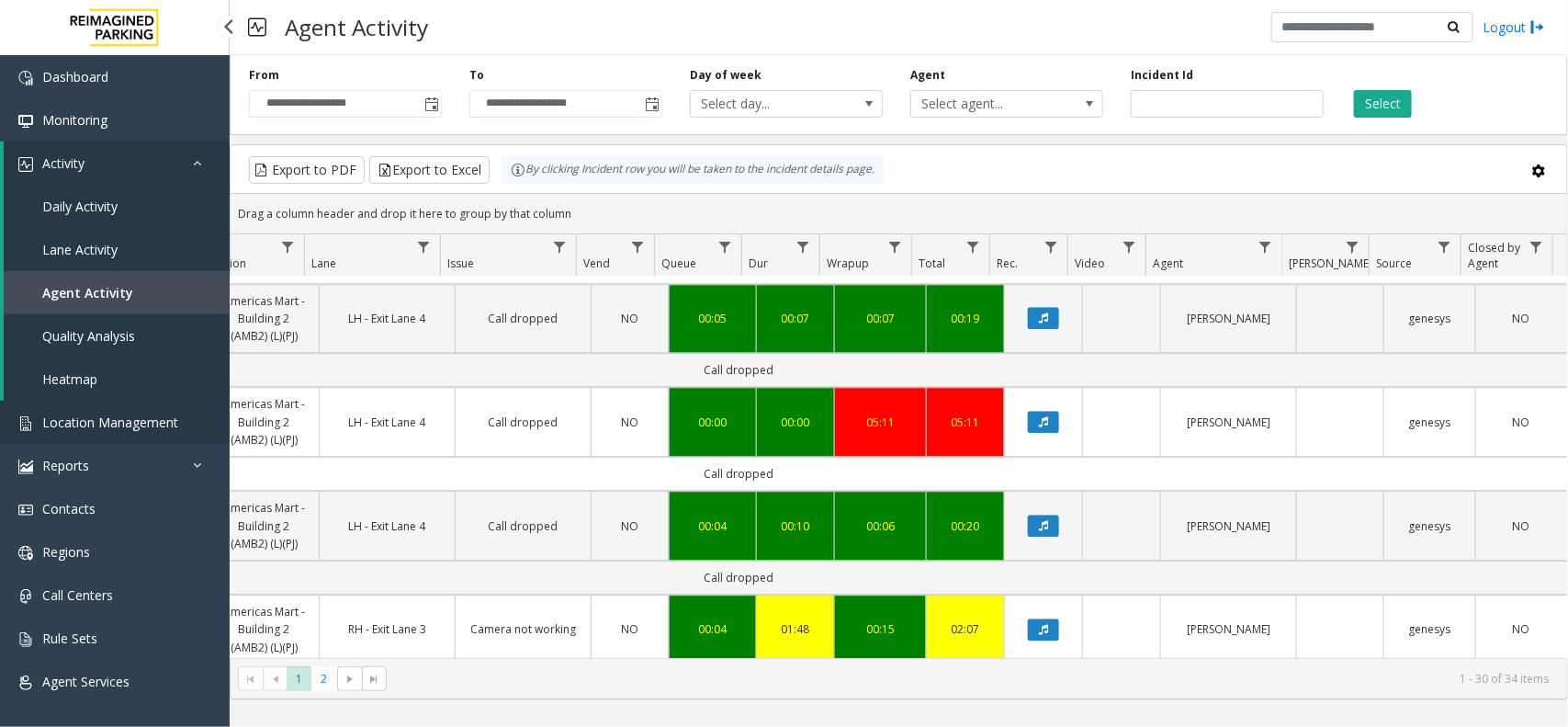 click on "Location Management" at bounding box center (110, 422) 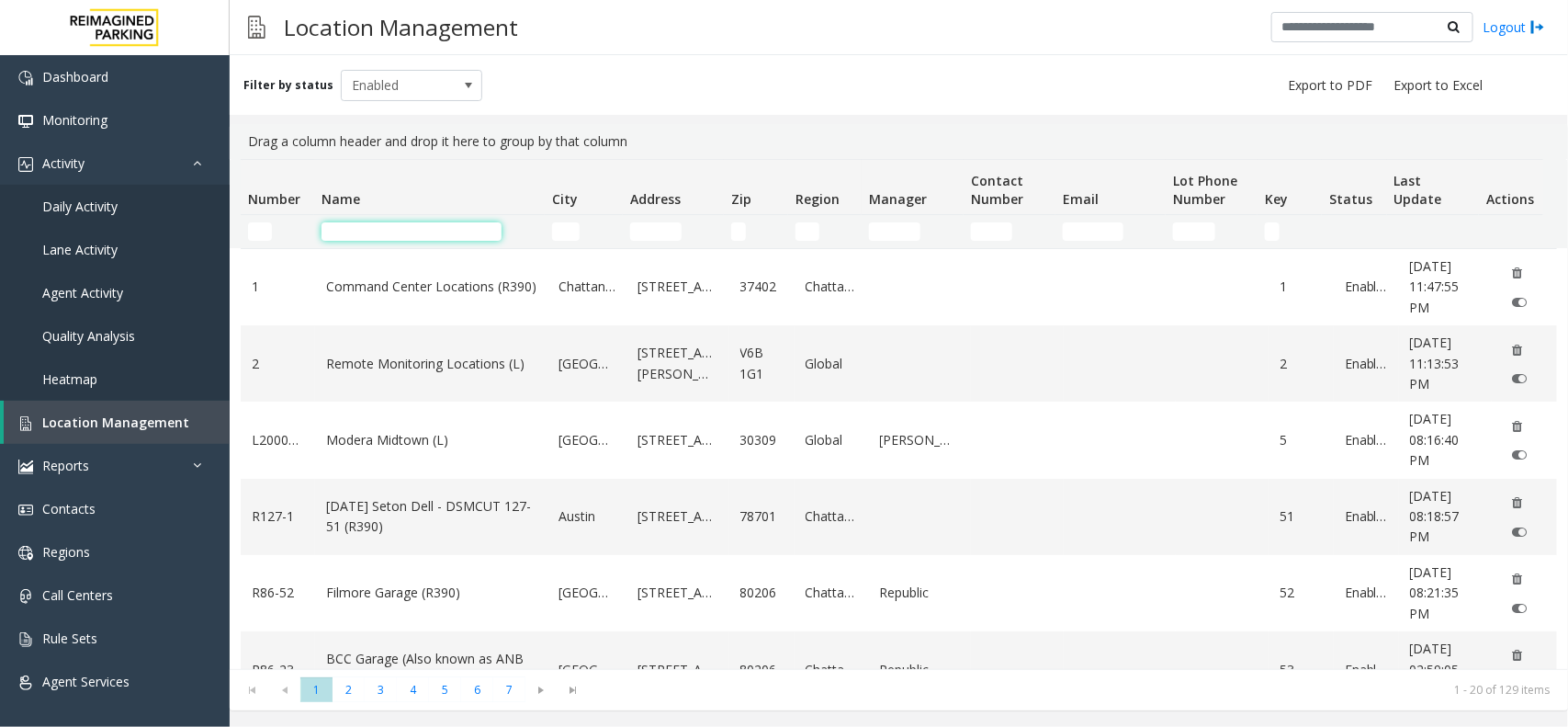 click 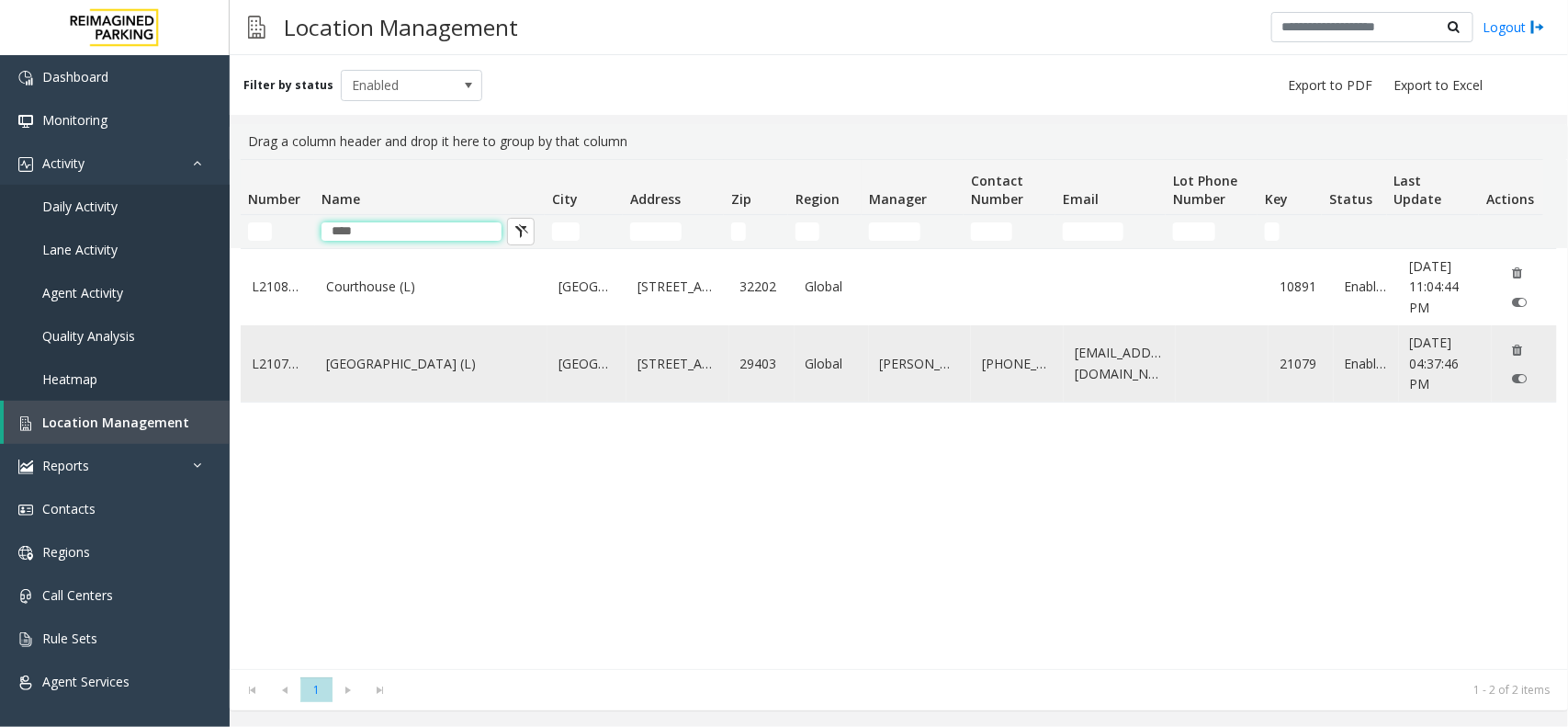 type on "****" 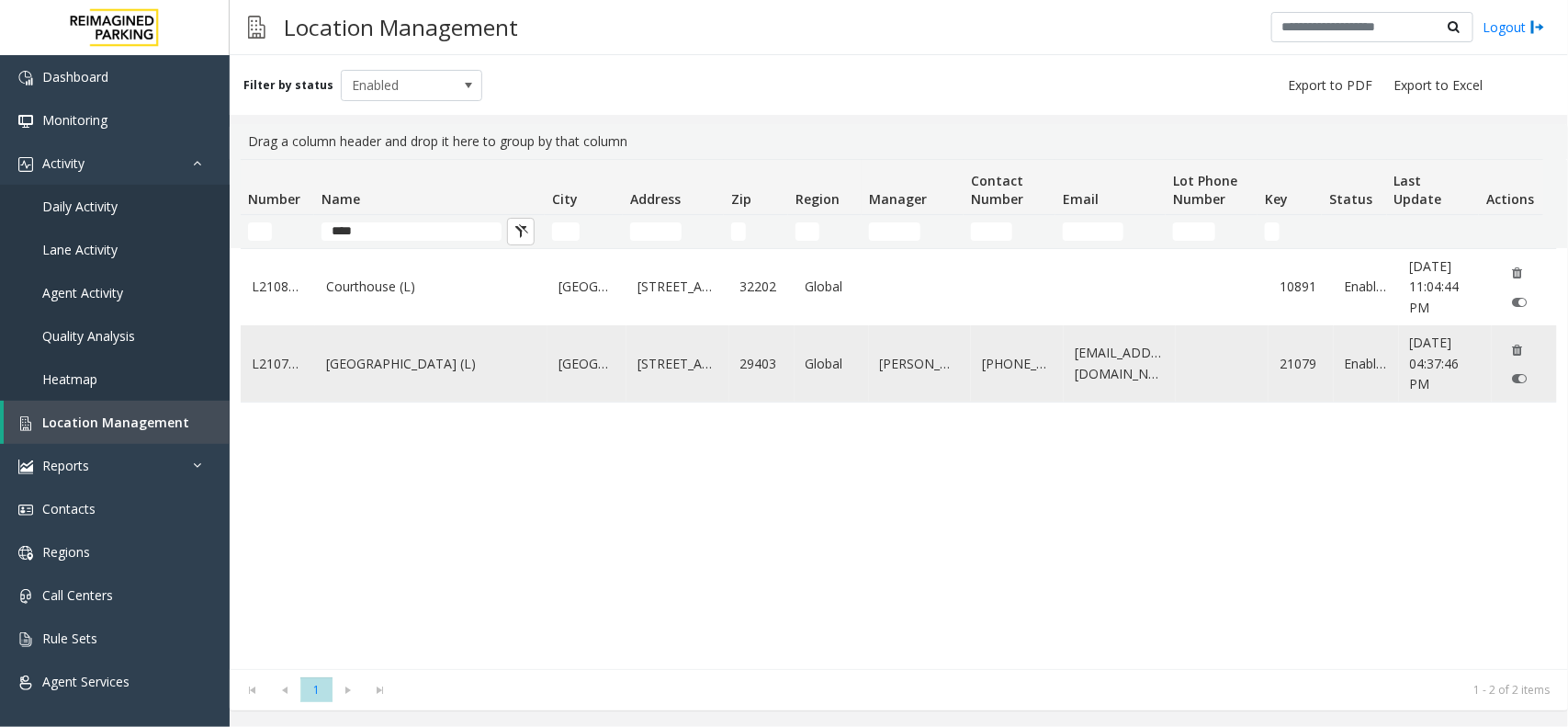 click on "Courier Square (L)" 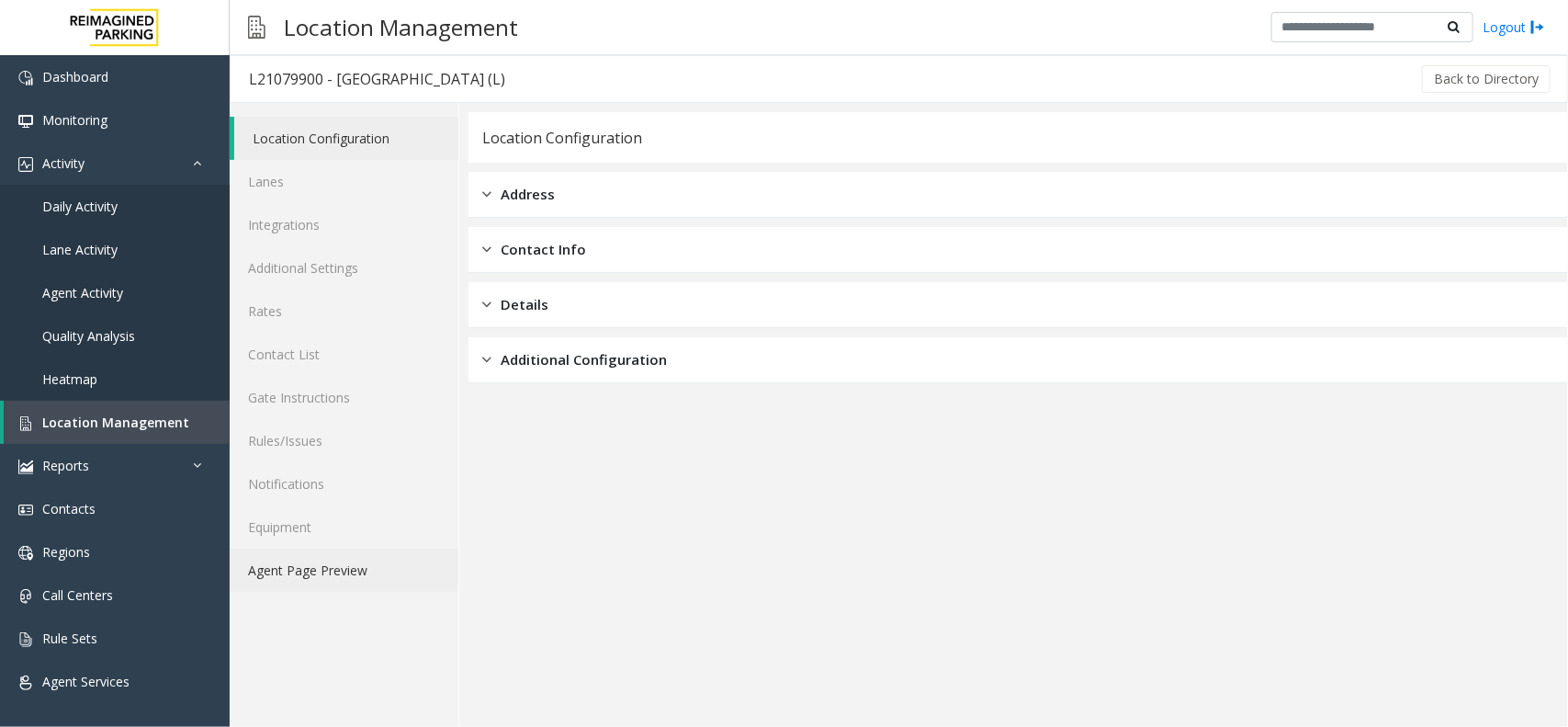 click on "Agent Page Preview" 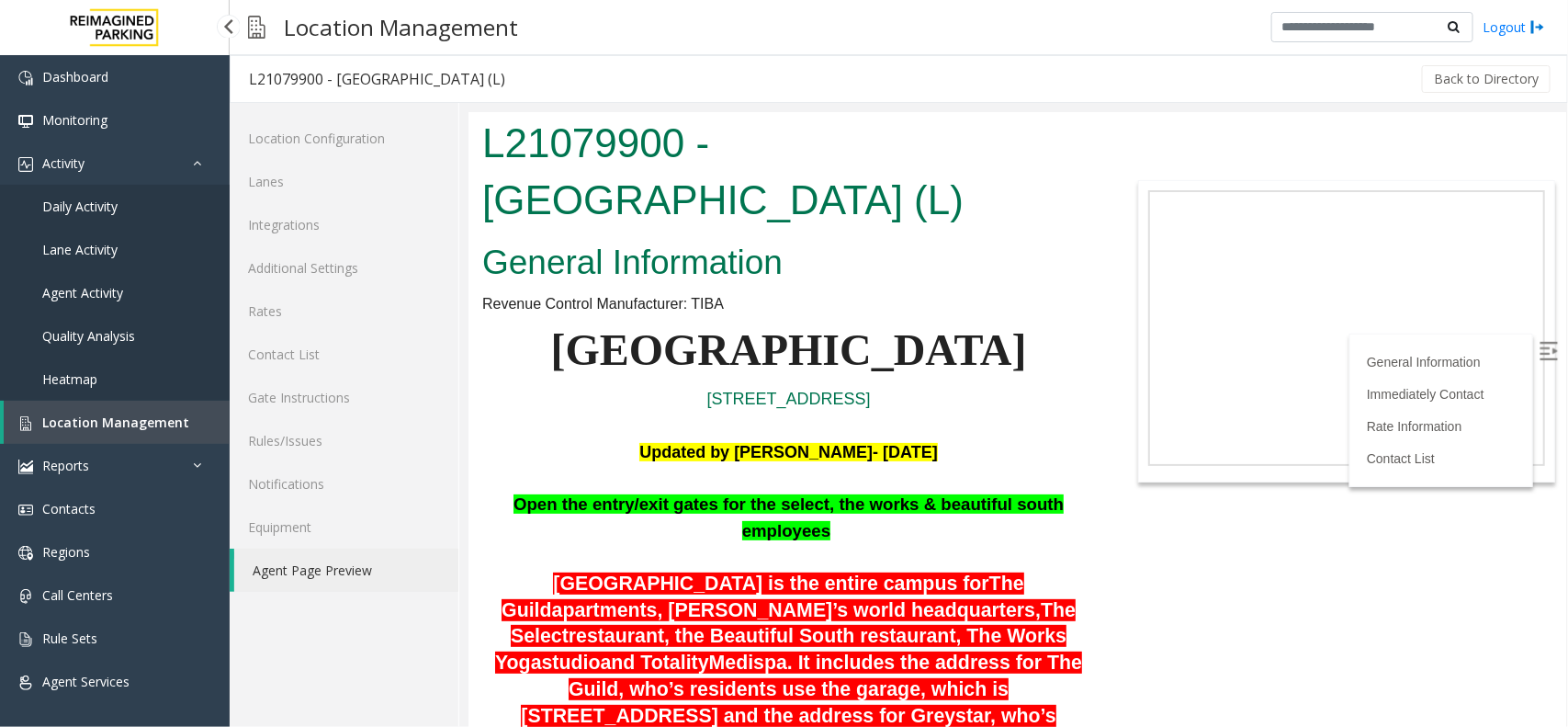 scroll, scrollTop: 0, scrollLeft: 0, axis: both 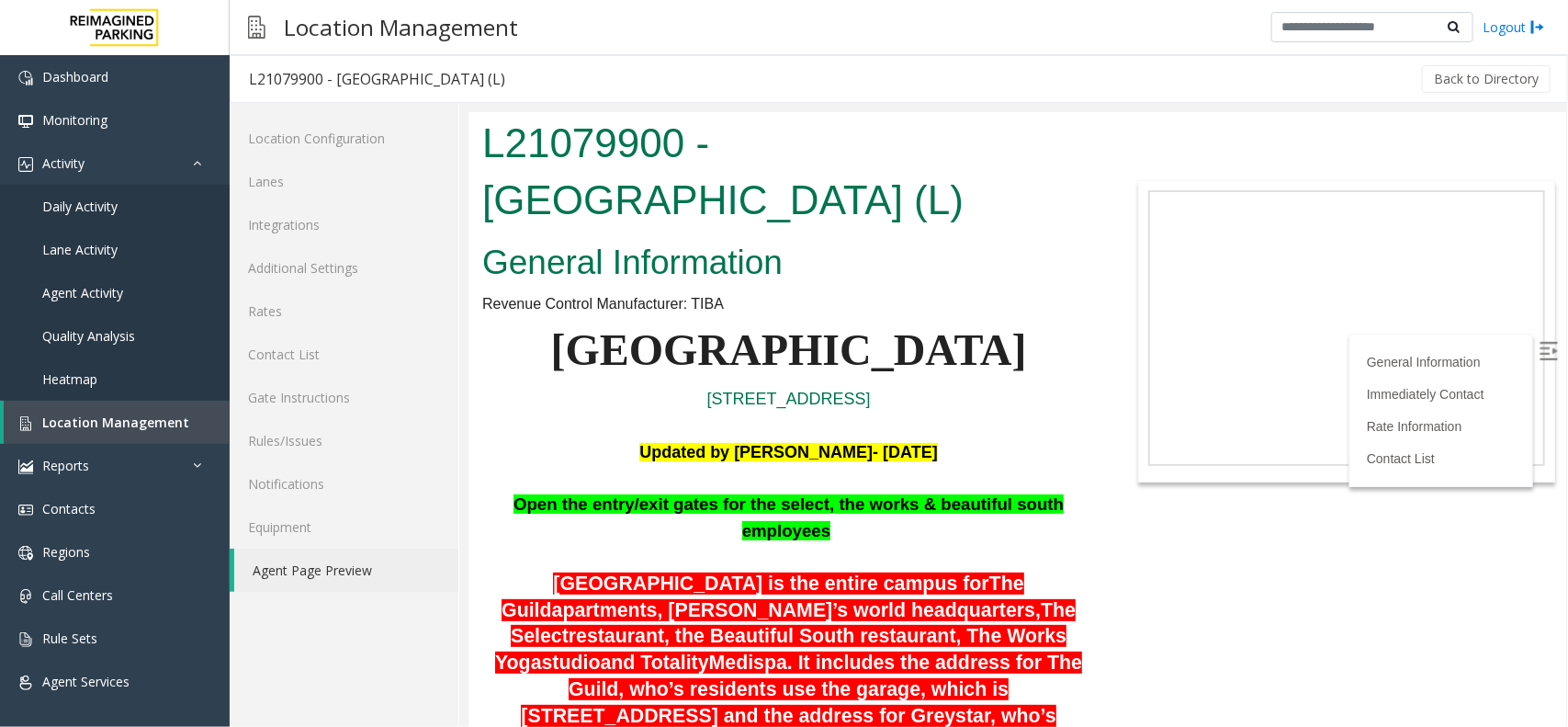click on "128 Columbia St. Charelston, SC" at bounding box center (787, 398) 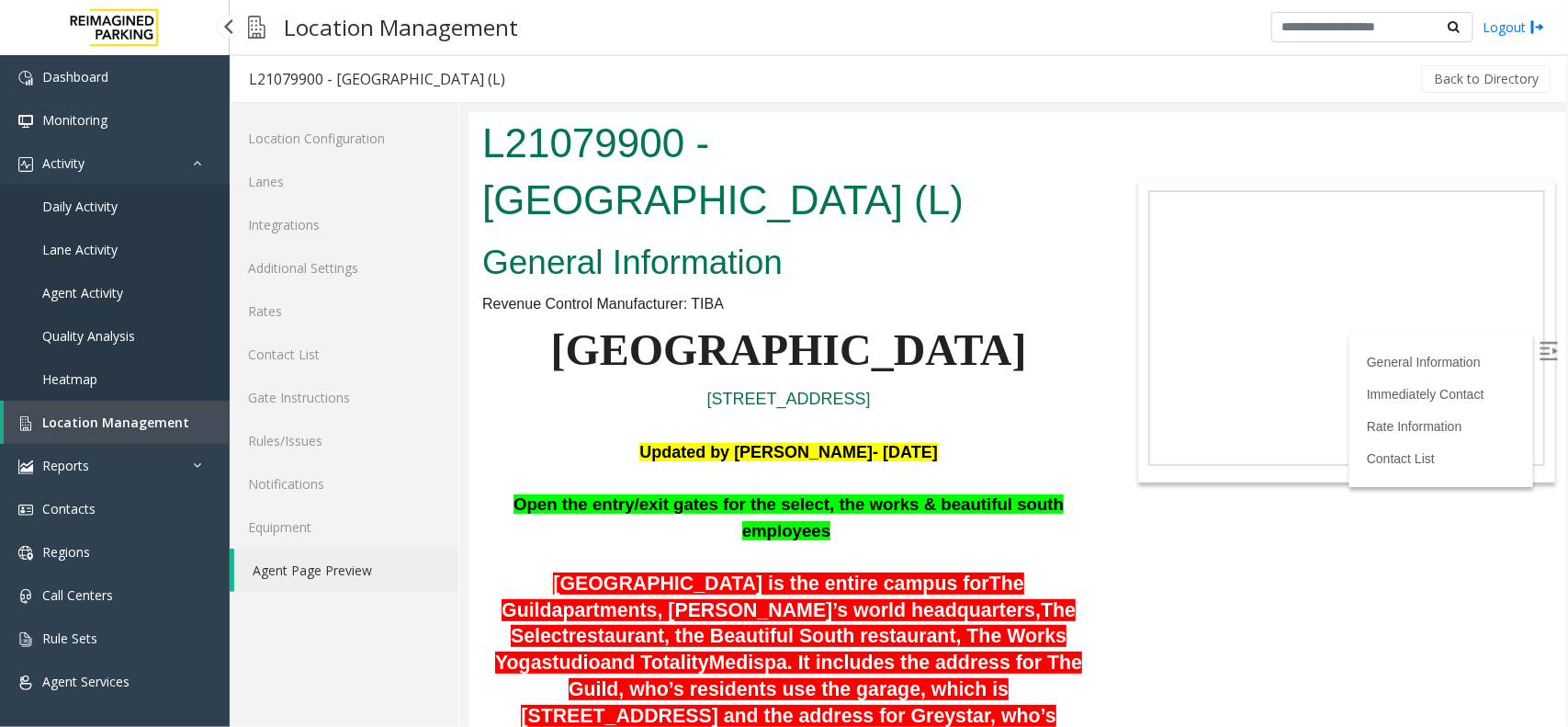 click on "Location Management" at bounding box center (116, 422) 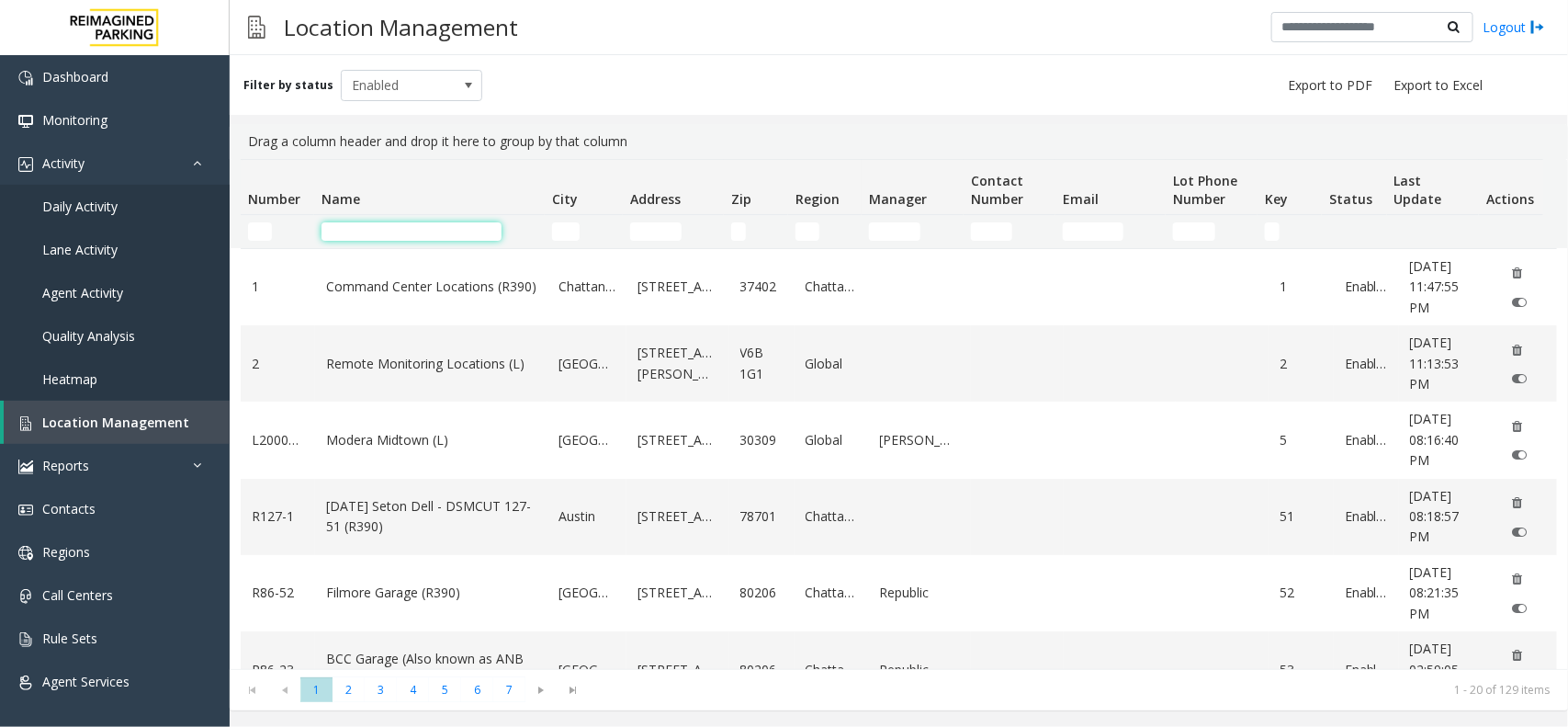 click 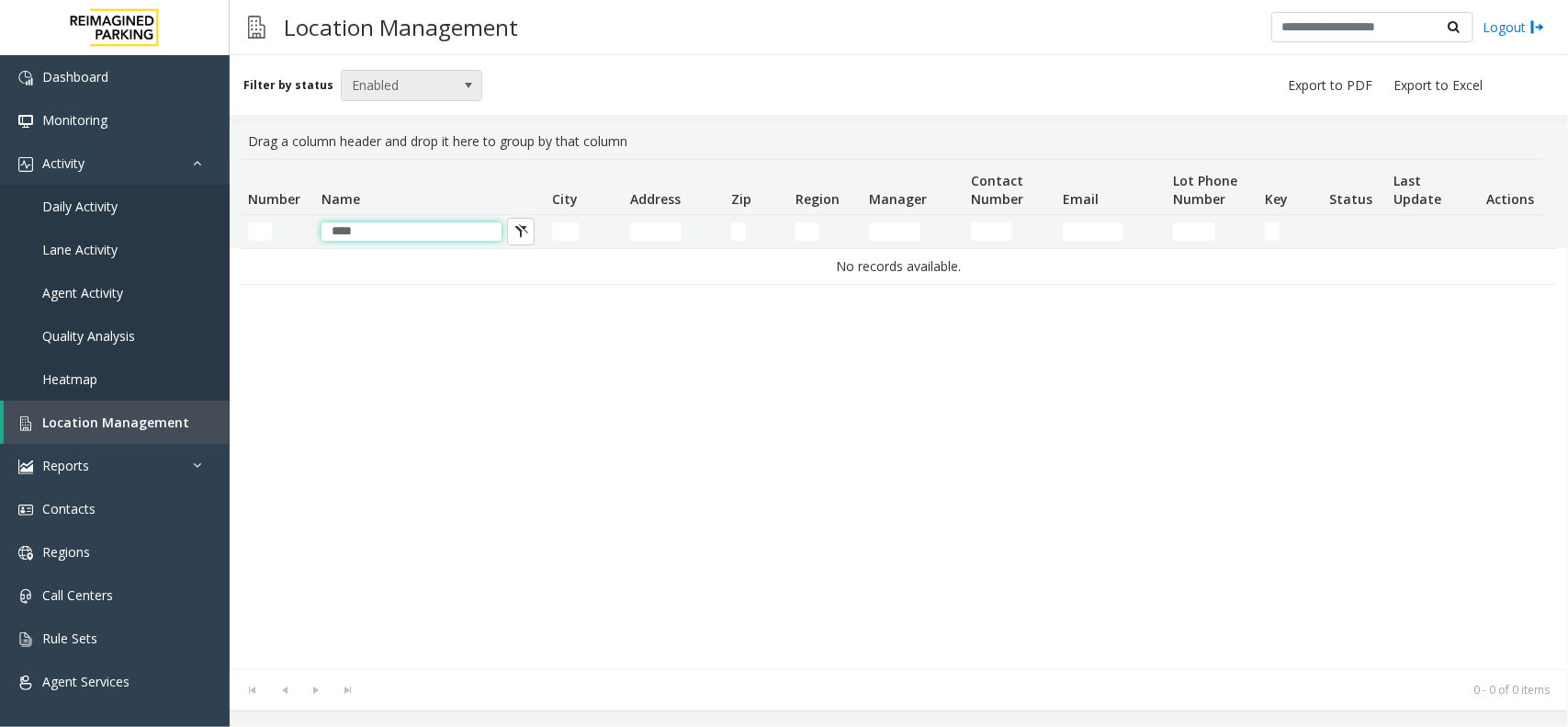 type on "****" 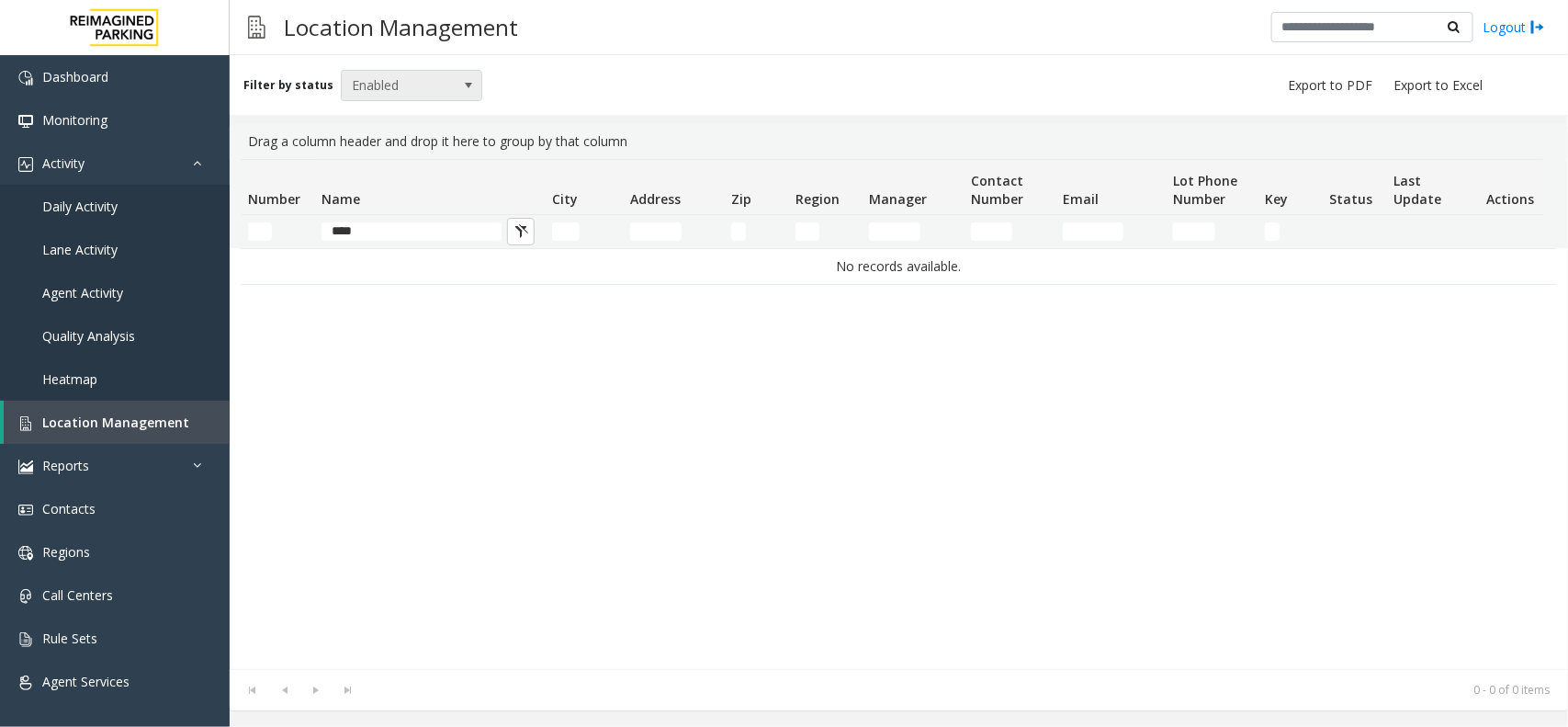 click on "Enabled" at bounding box center (398, 85) 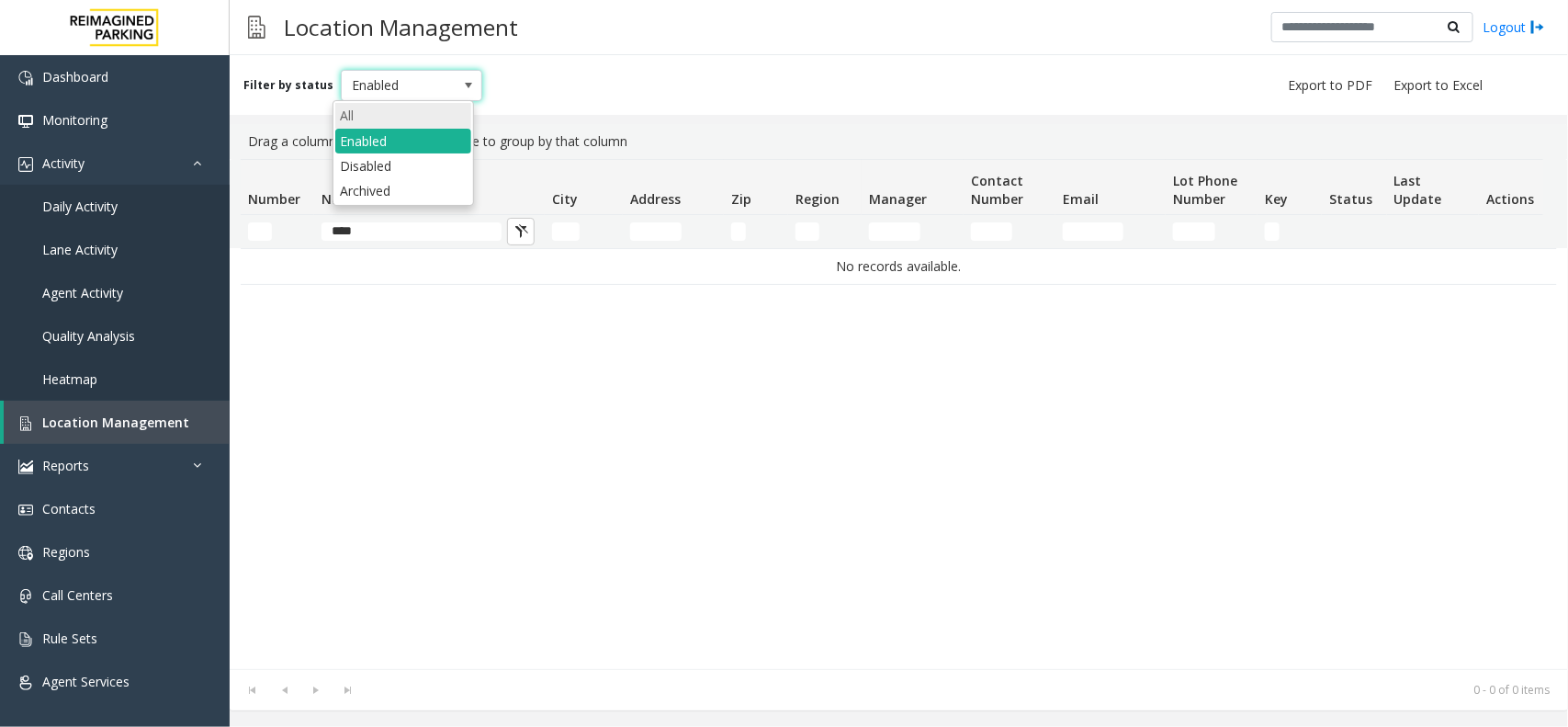 click on "All" at bounding box center [403, 115] 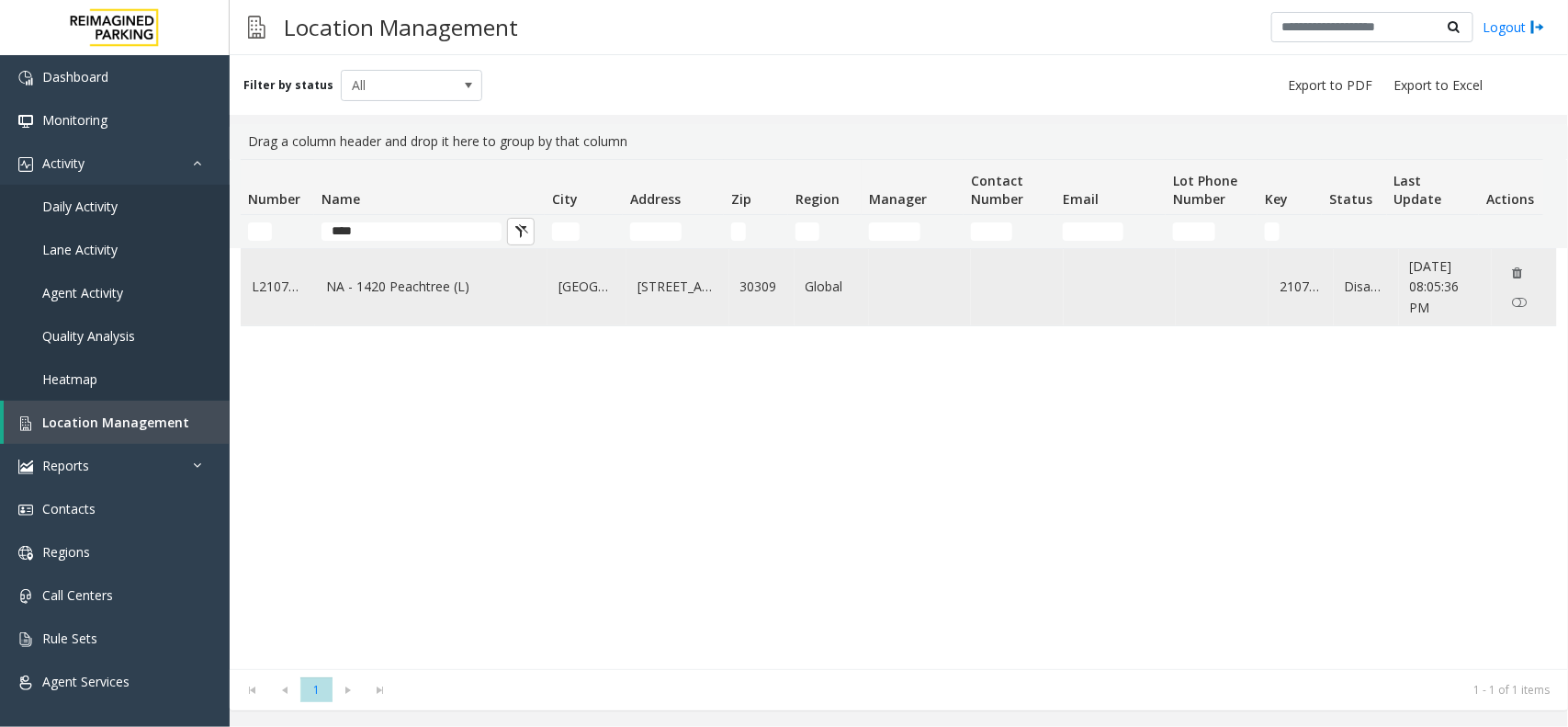 click on "NA - 1420 Peachtree (L)" 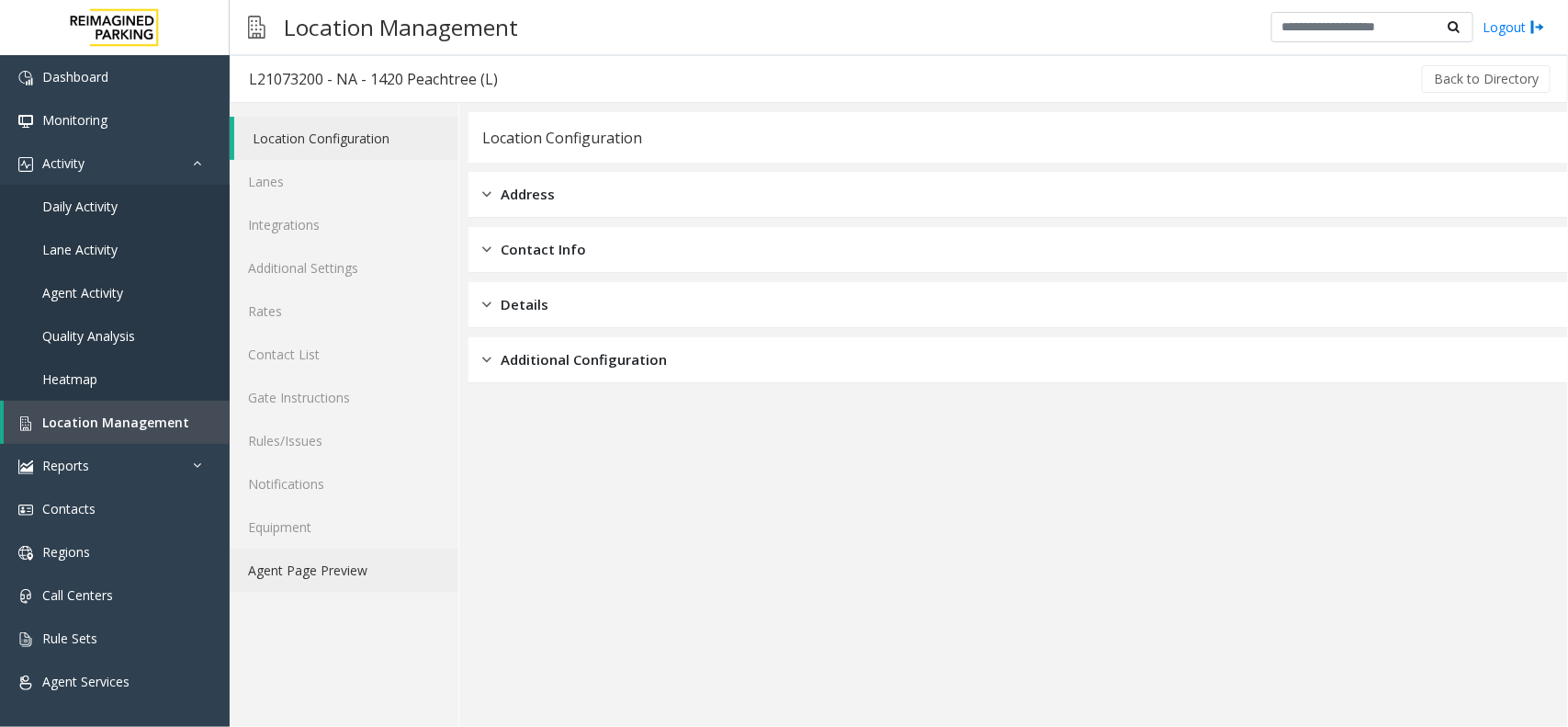 click on "Agent Page Preview" 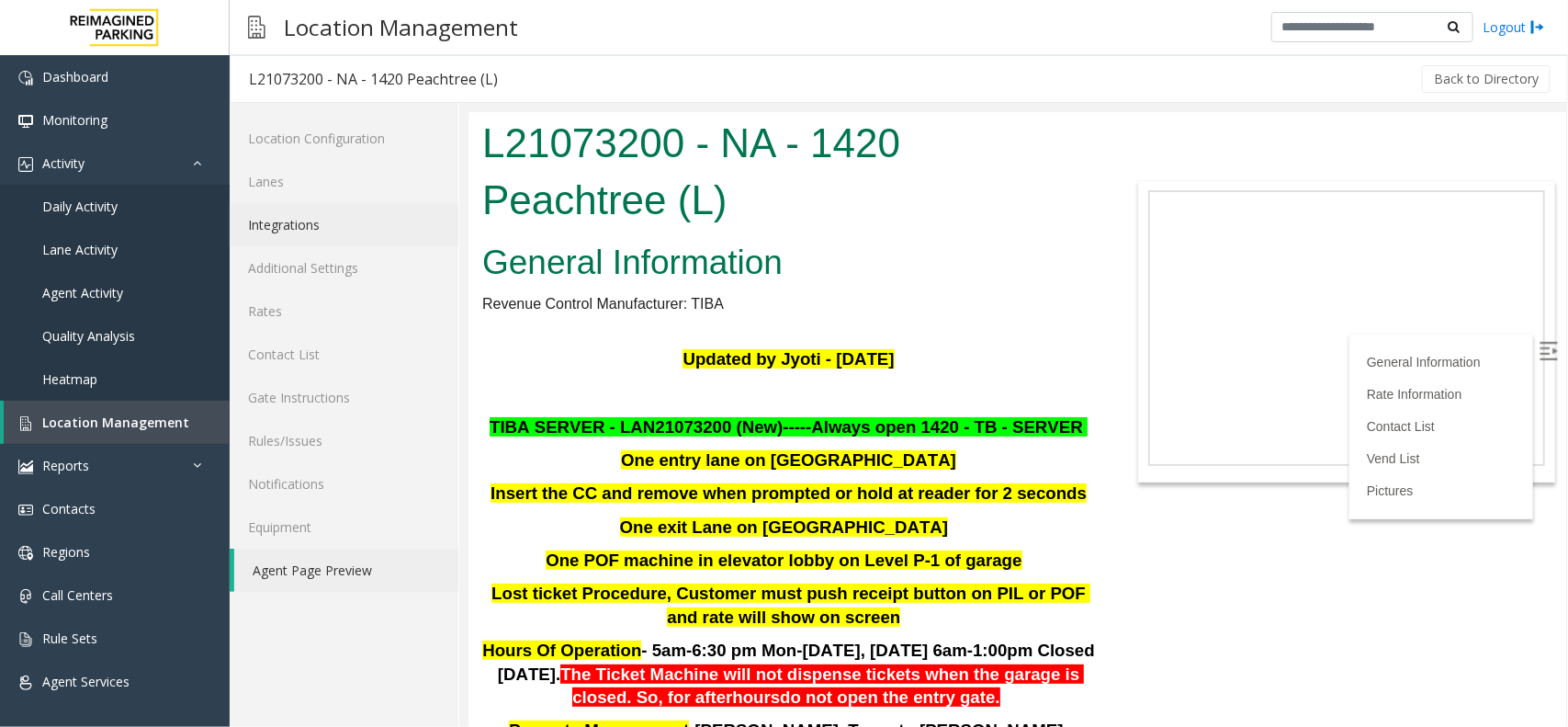 scroll, scrollTop: 0, scrollLeft: 0, axis: both 